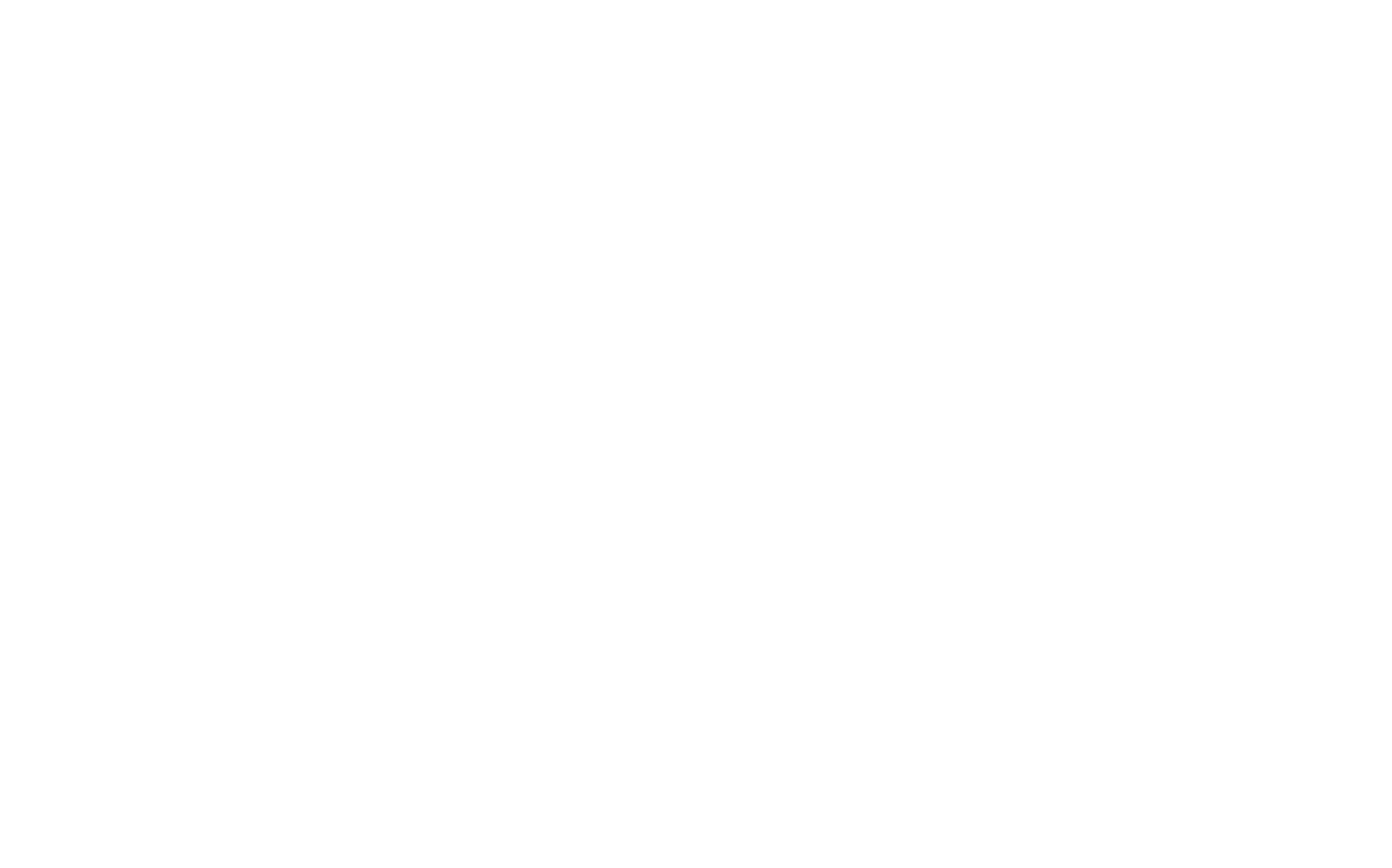 scroll, scrollTop: 0, scrollLeft: 0, axis: both 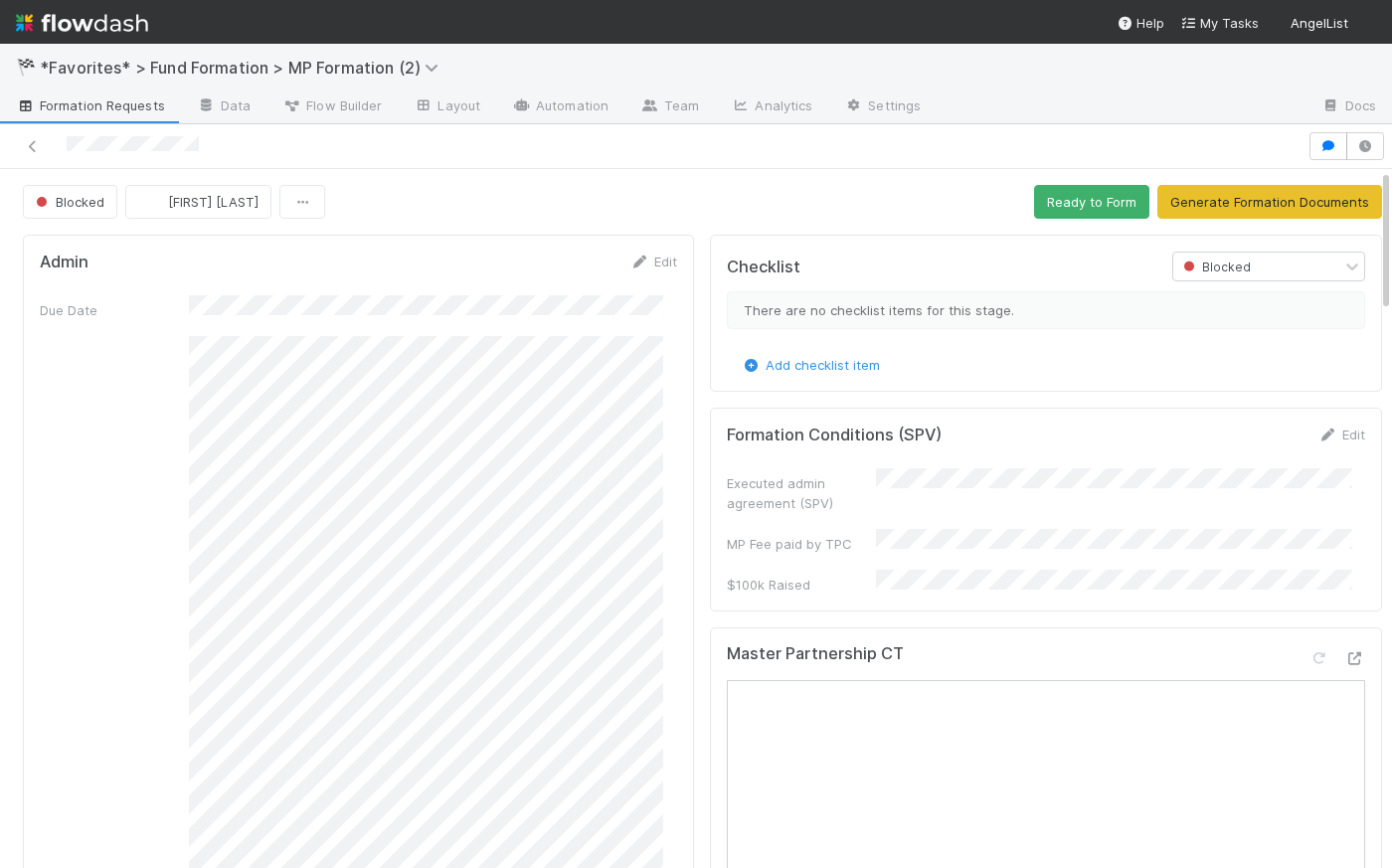 click at bounding box center (653, 146) 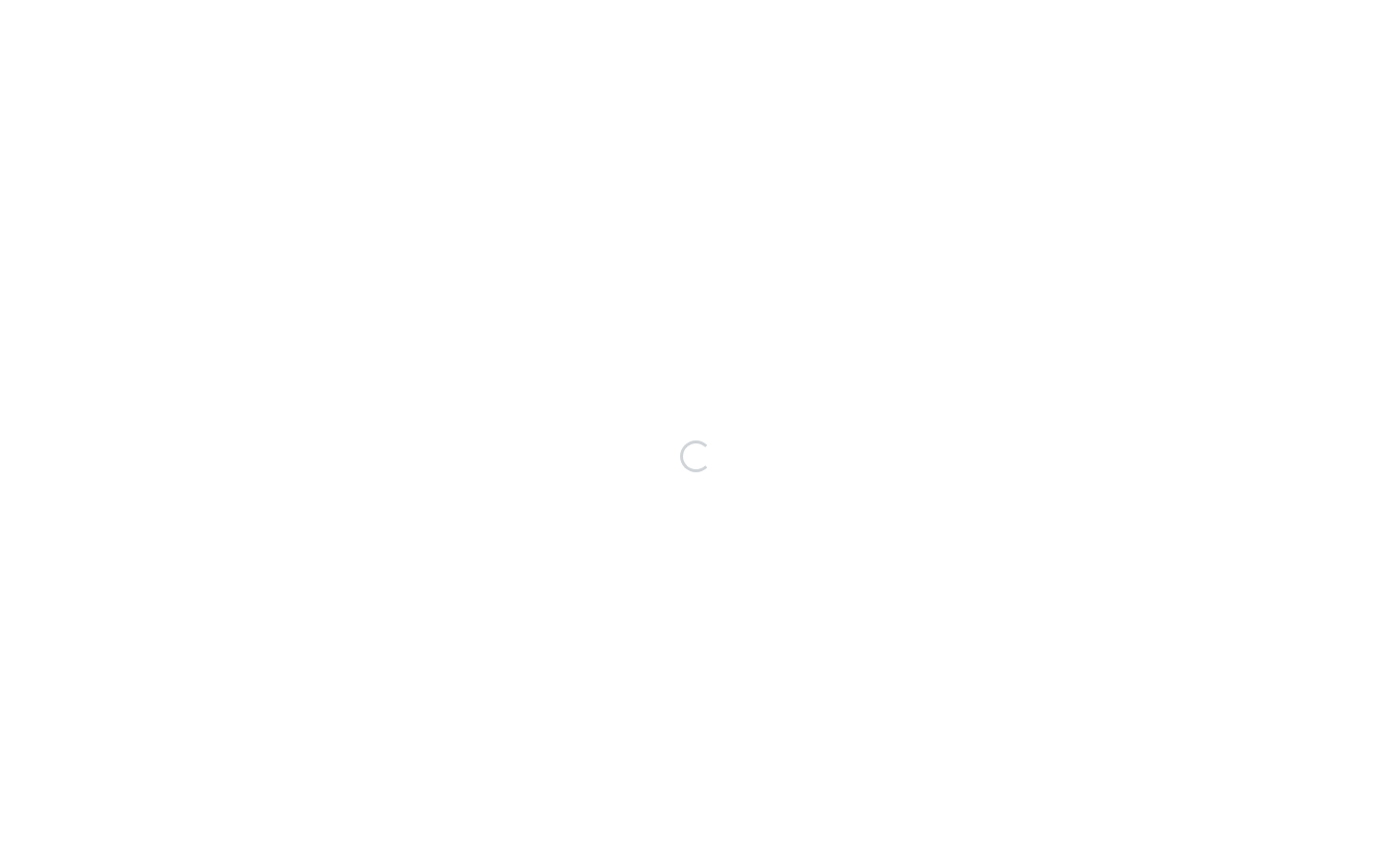 scroll, scrollTop: 0, scrollLeft: 0, axis: both 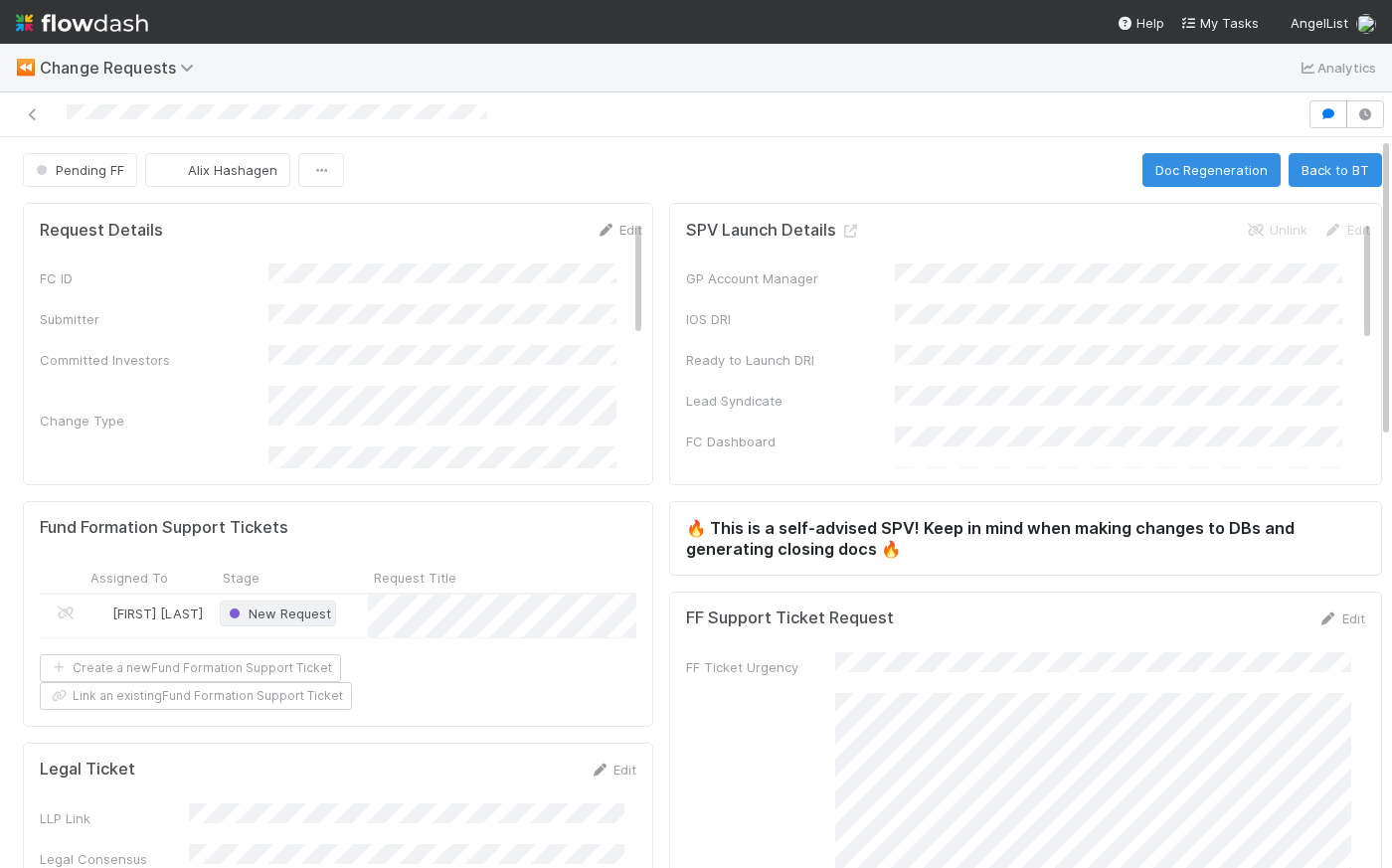 click on "New Request" at bounding box center (277, 613) 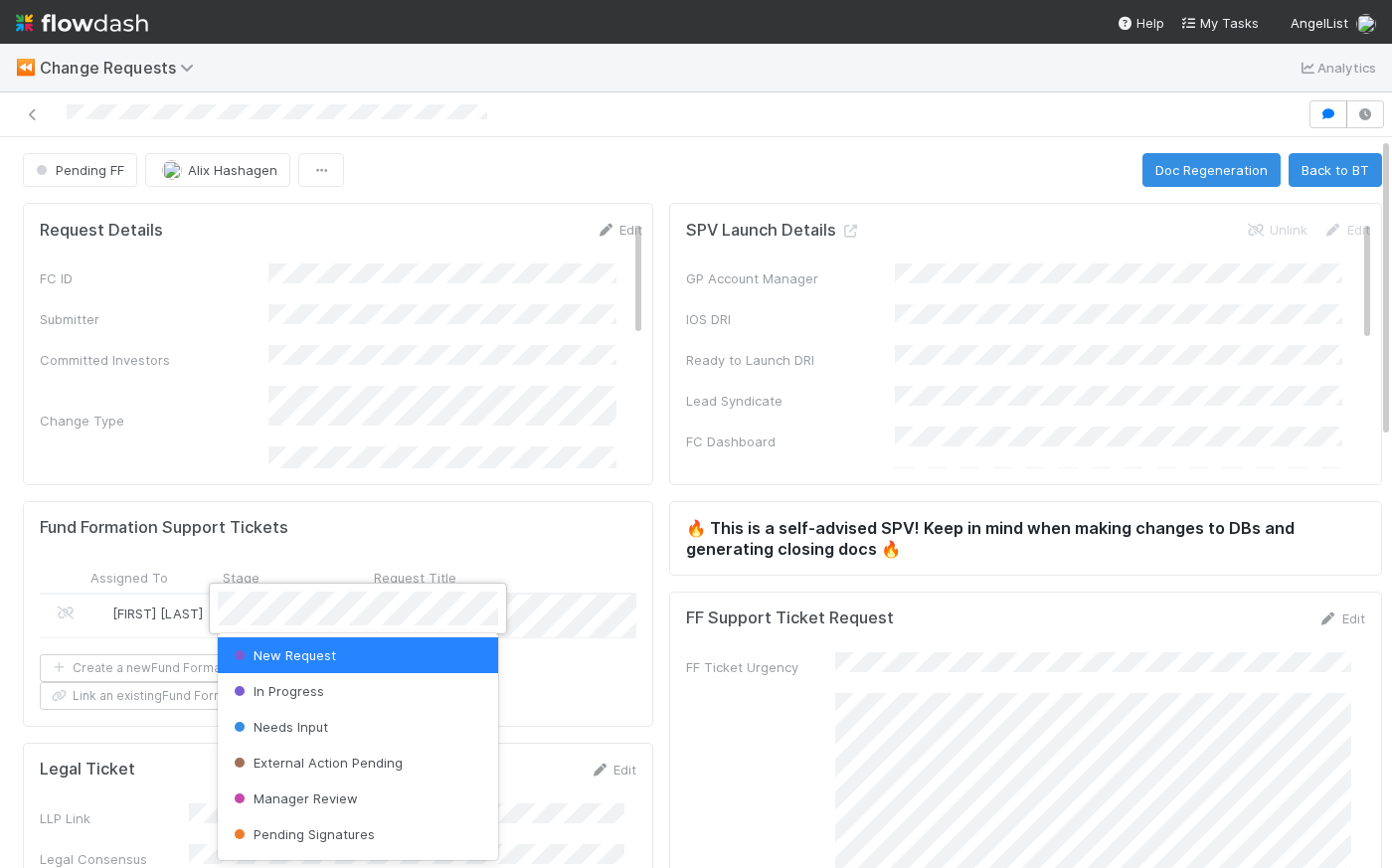 click at bounding box center (696, 434) 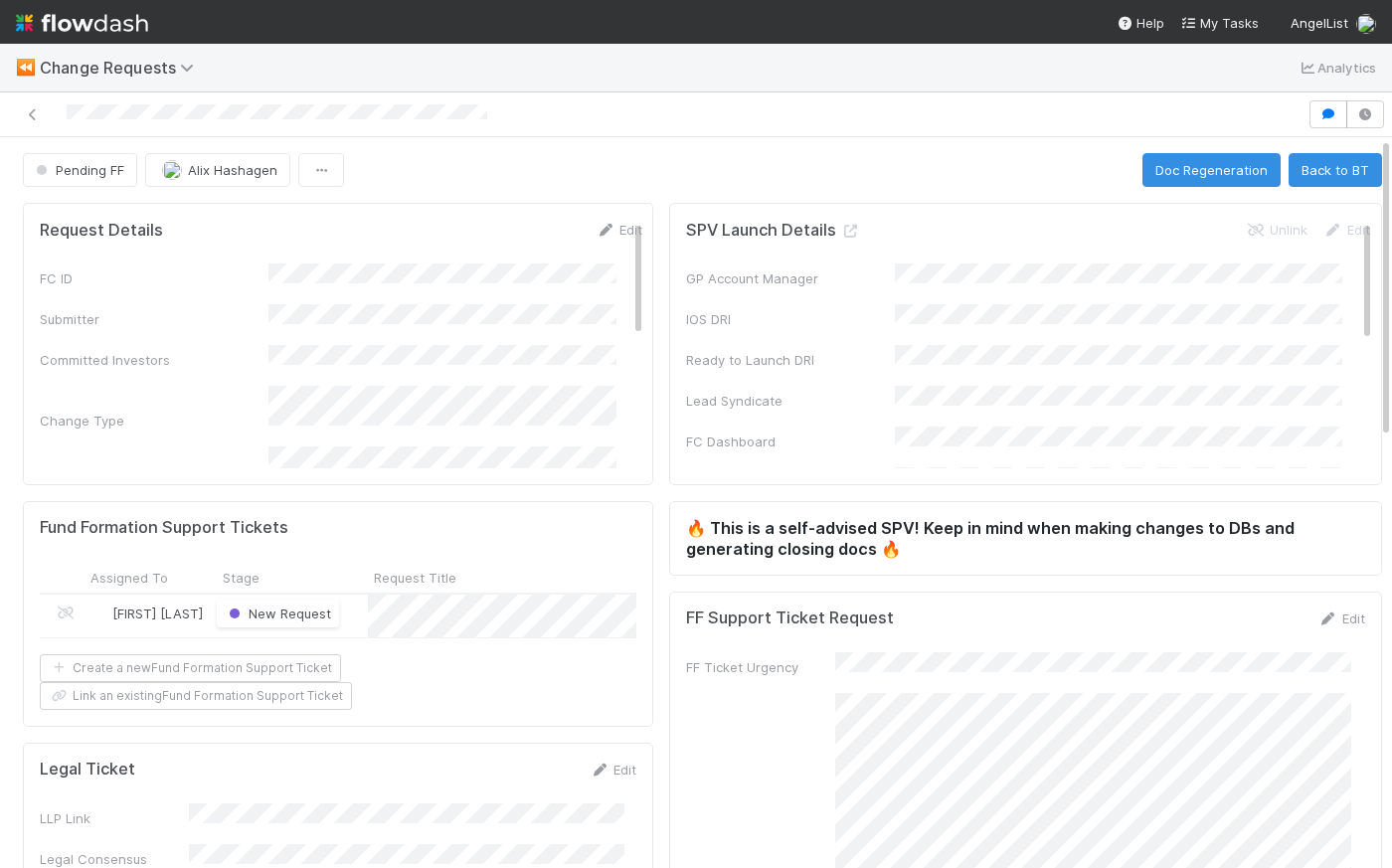 click on "New Request" at bounding box center [292, 615] 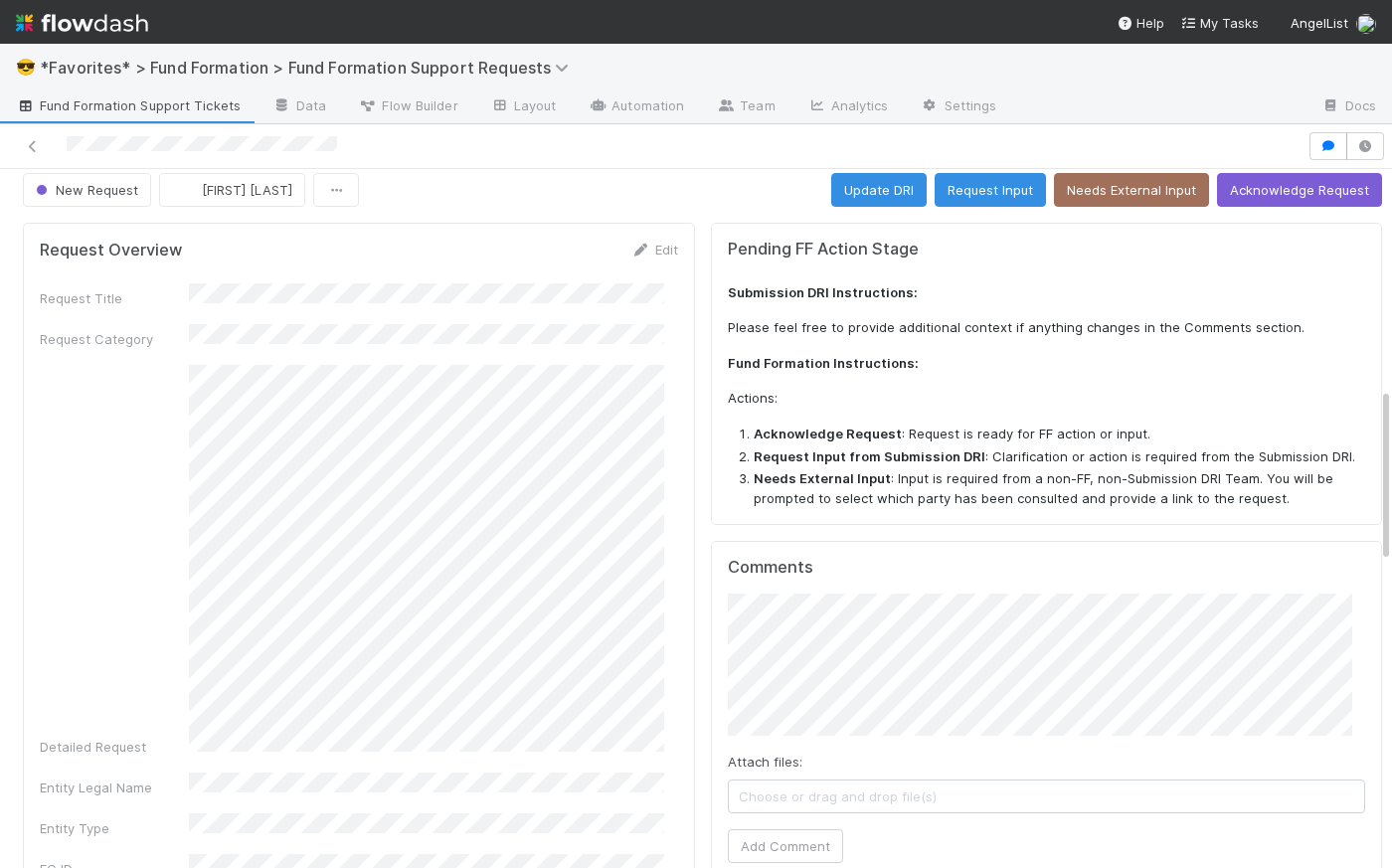 scroll, scrollTop: 0, scrollLeft: 0, axis: both 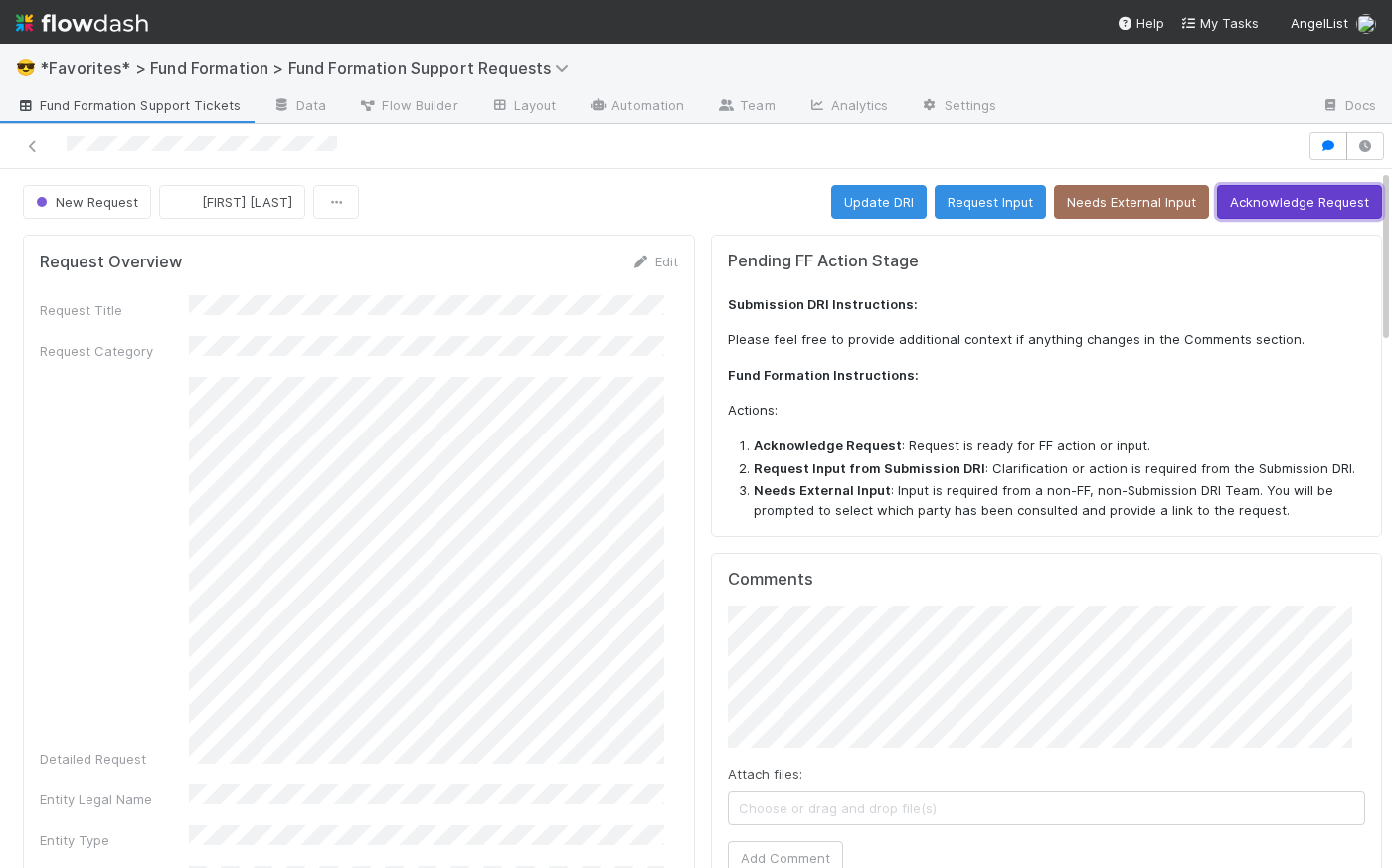 click on "Acknowledge Request" at bounding box center [1300, 202] 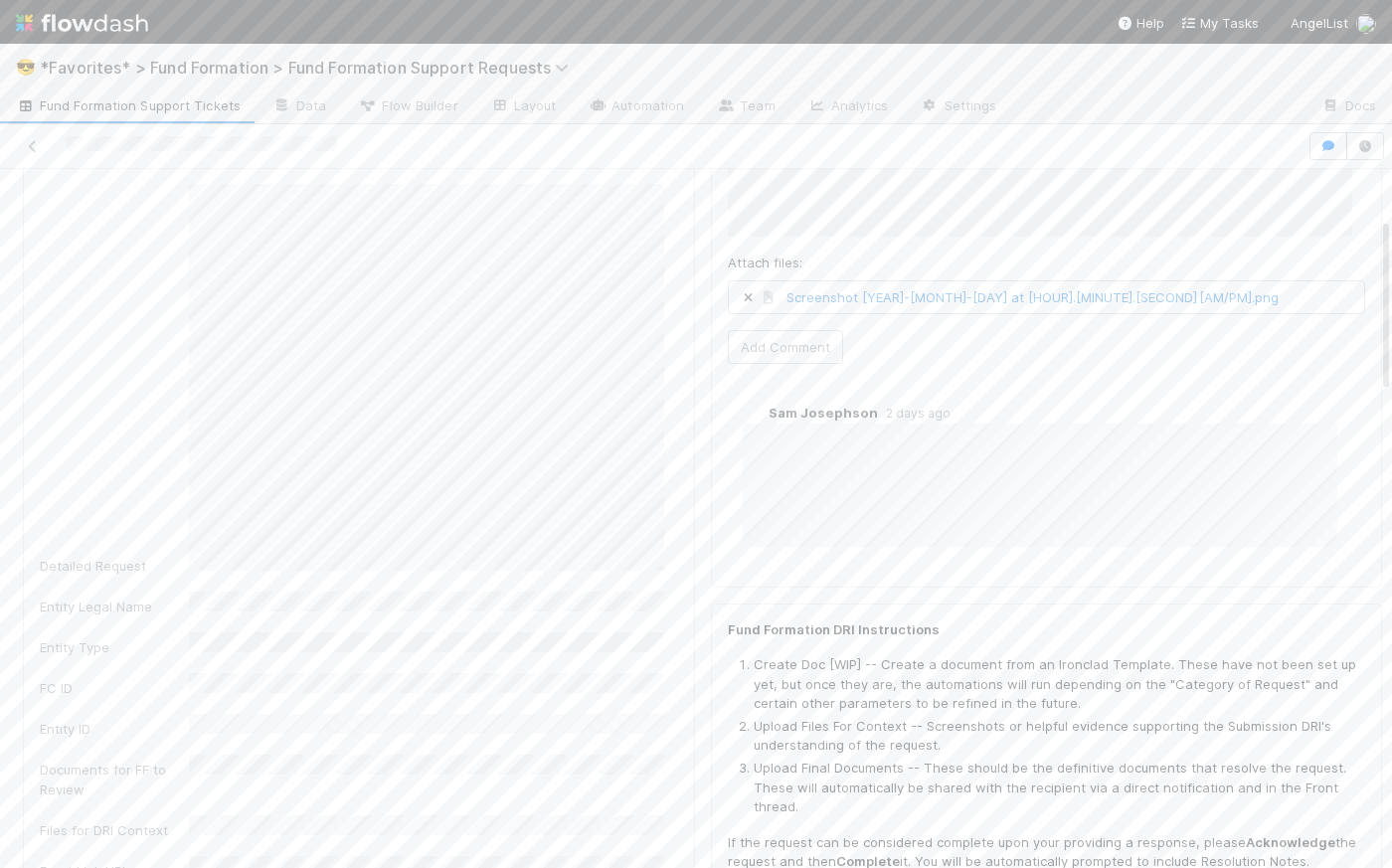 scroll, scrollTop: 0, scrollLeft: 0, axis: both 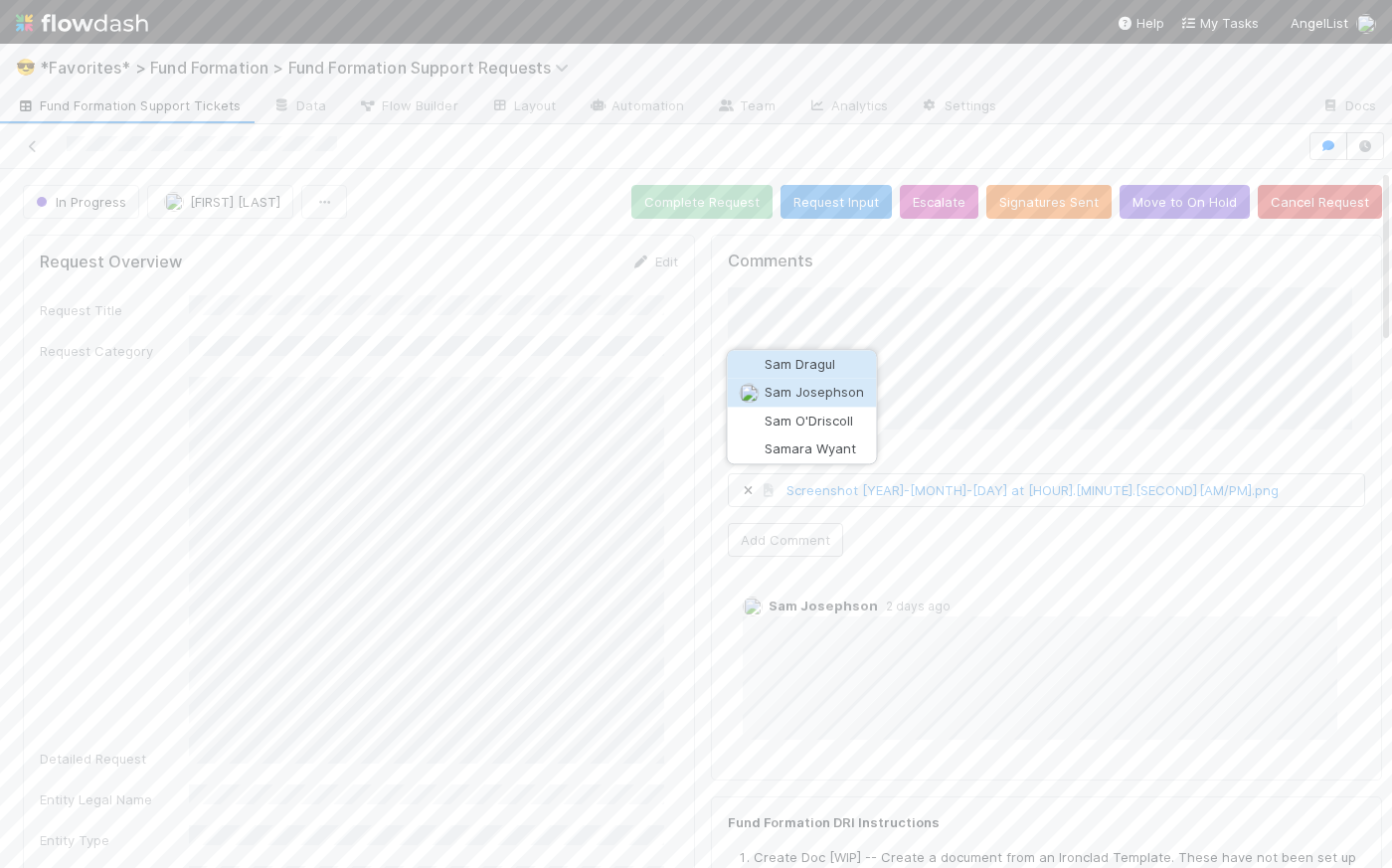 click on "Sam Josephson" at bounding box center (814, 393) 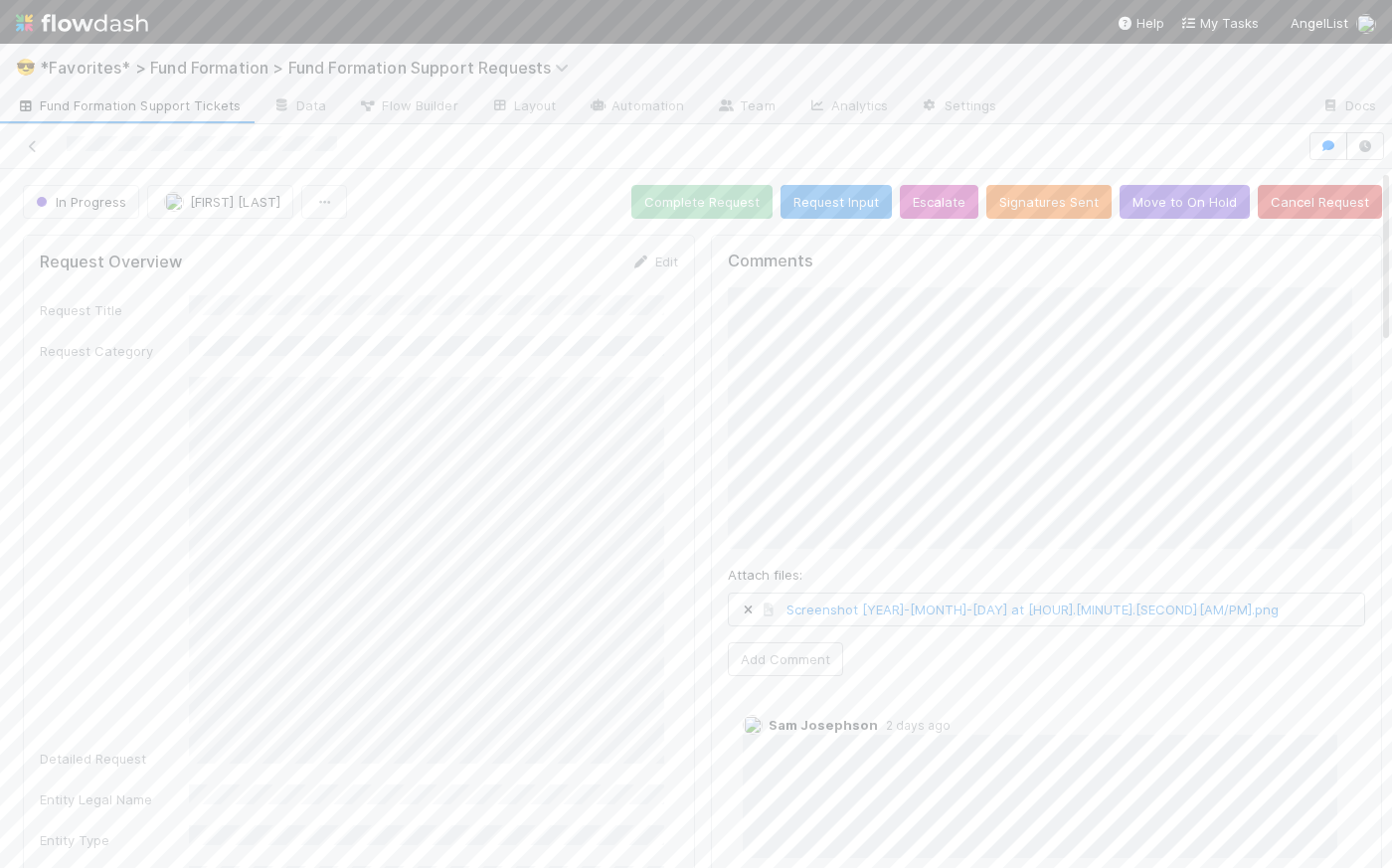 click on "Comments Attach files: Screenshot 2025-08-04 at 12.41.59 PM.png Add Comment Sam Josephson 2 days ago" at bounding box center [1047, 567] 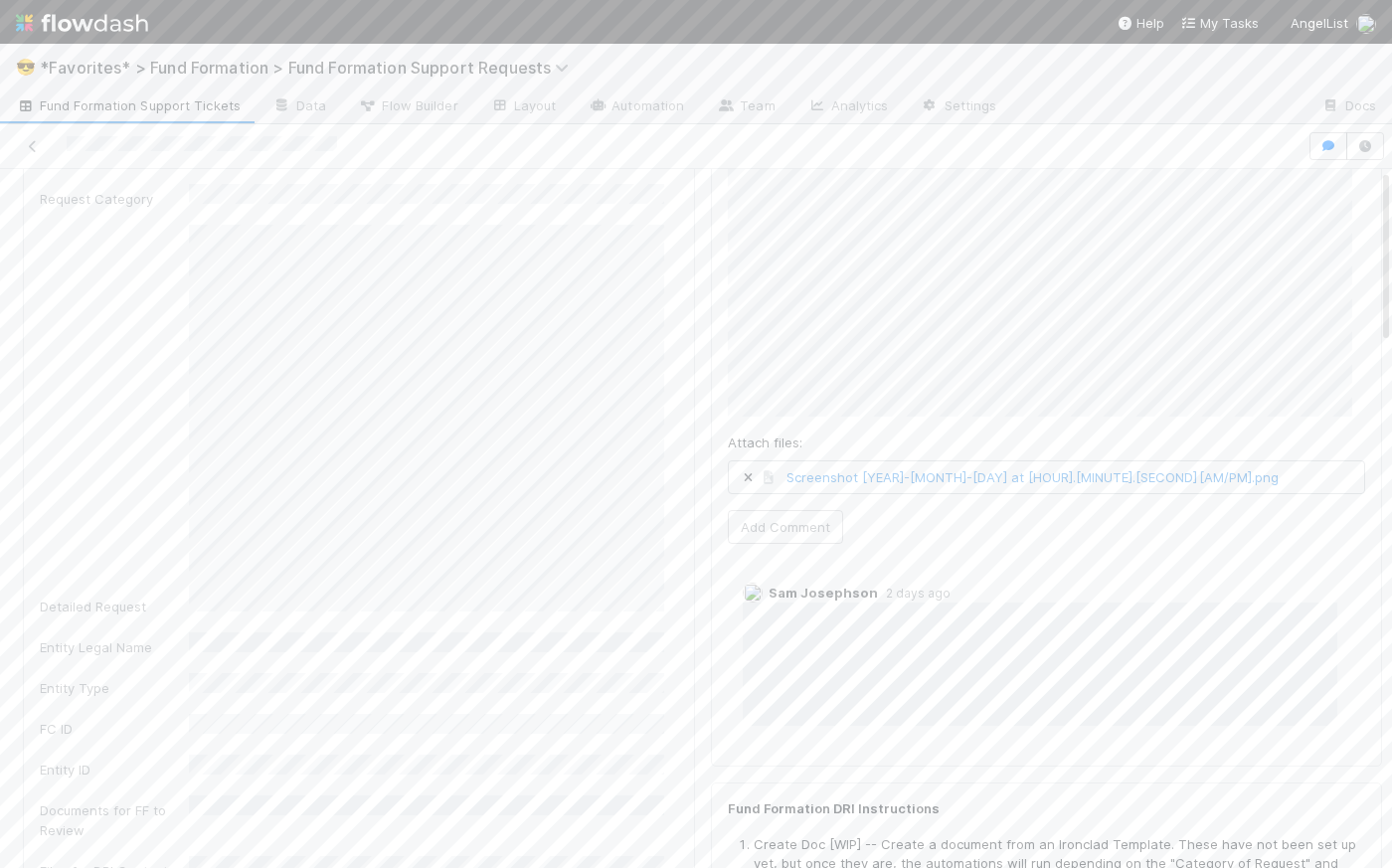 scroll, scrollTop: 0, scrollLeft: 0, axis: both 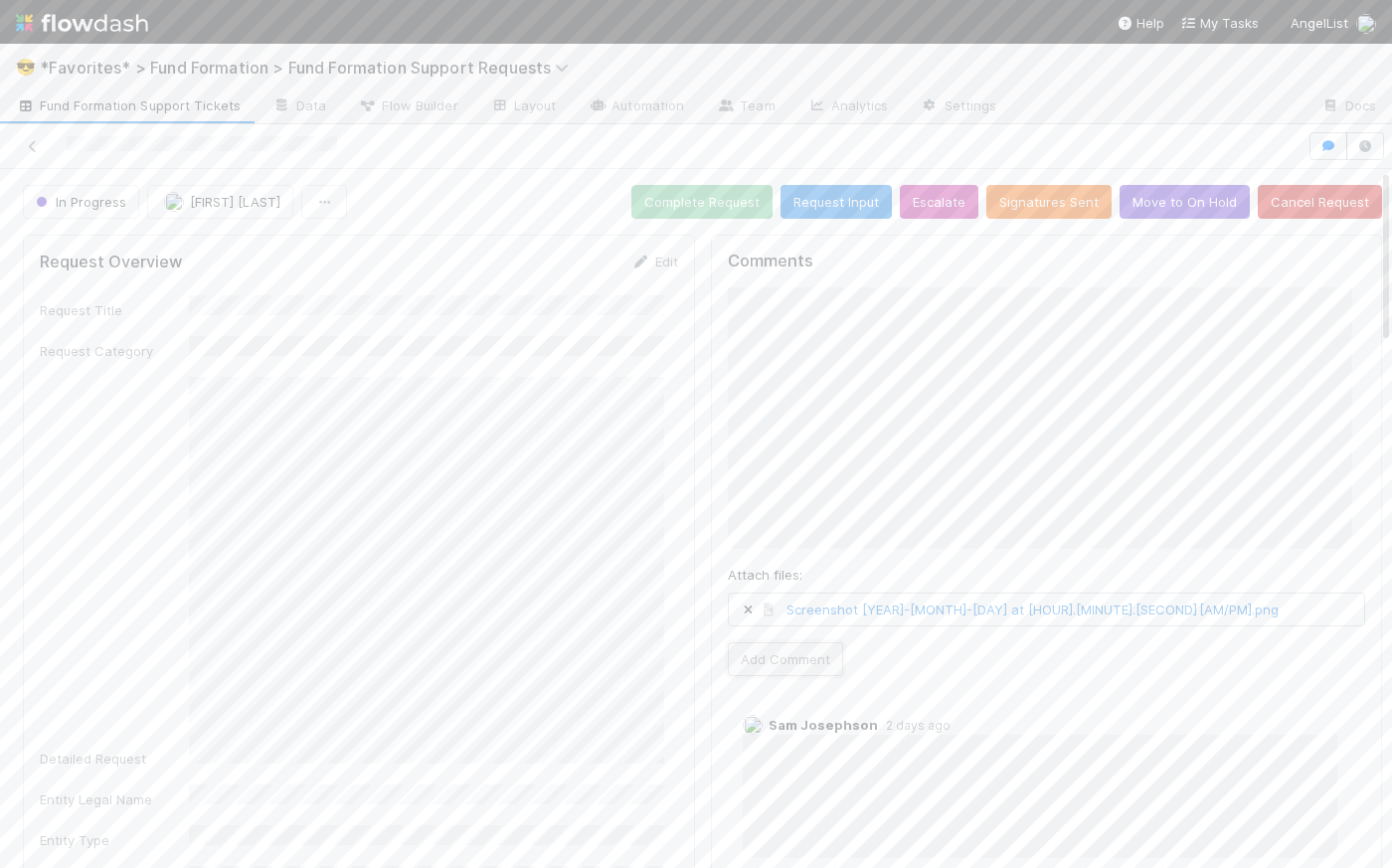 click on "Add Comment" at bounding box center [785, 659] 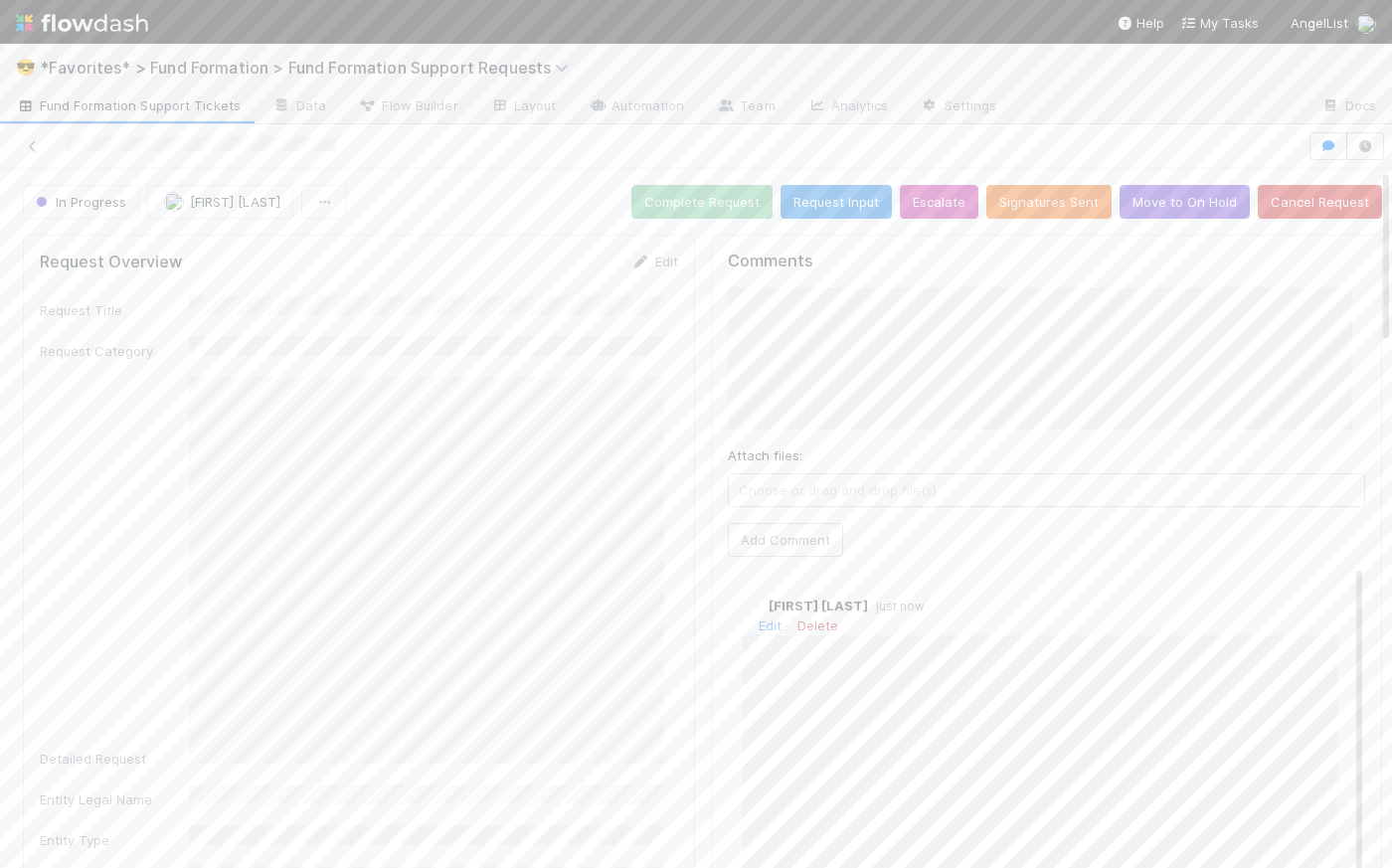 scroll, scrollTop: 195, scrollLeft: 0, axis: vertical 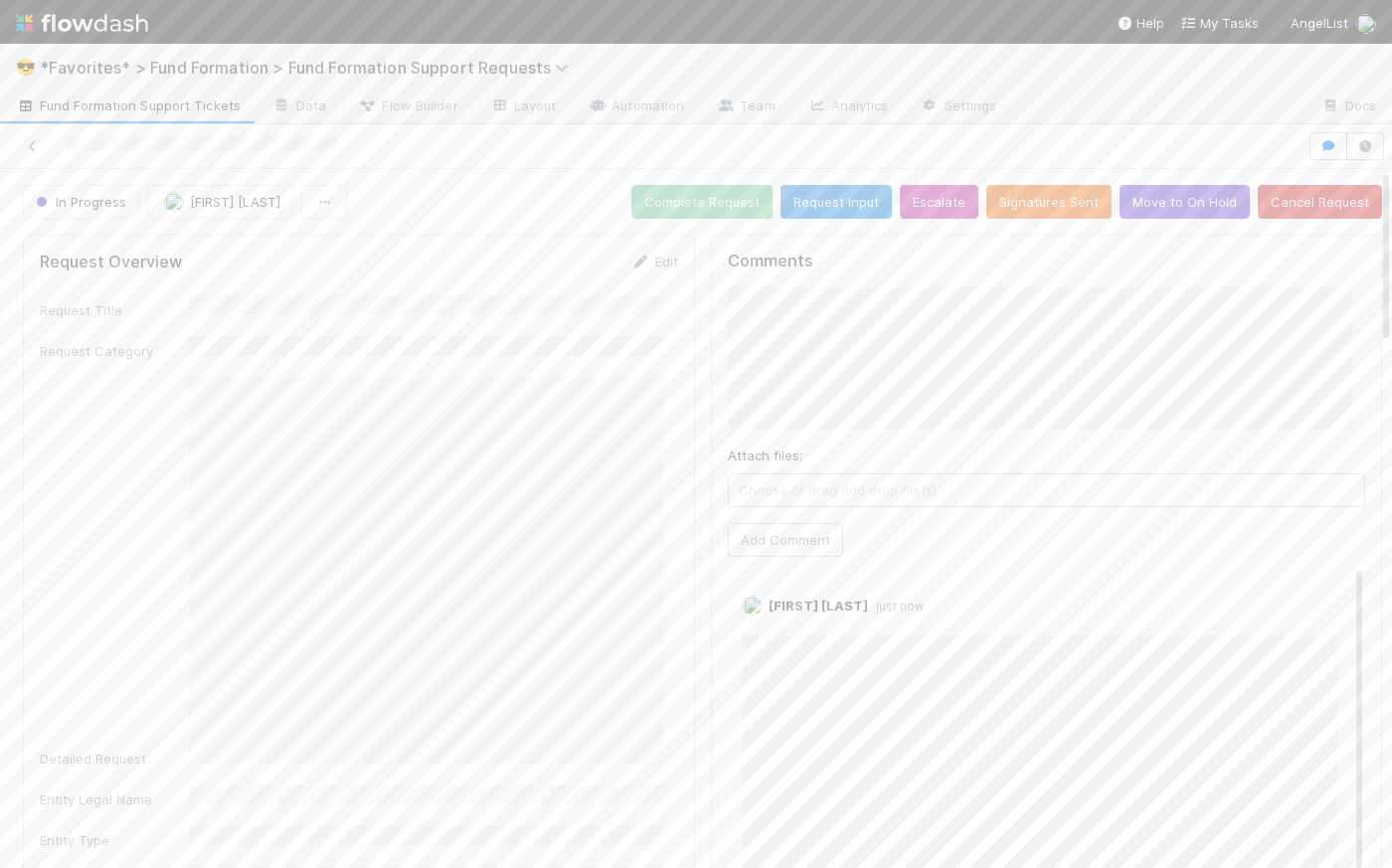 click on "In Progress Catherine  Lambright  Complete Request Request Input Escalate Signatures Sent Move to On Hold Cancel Request" at bounding box center [702, 202] 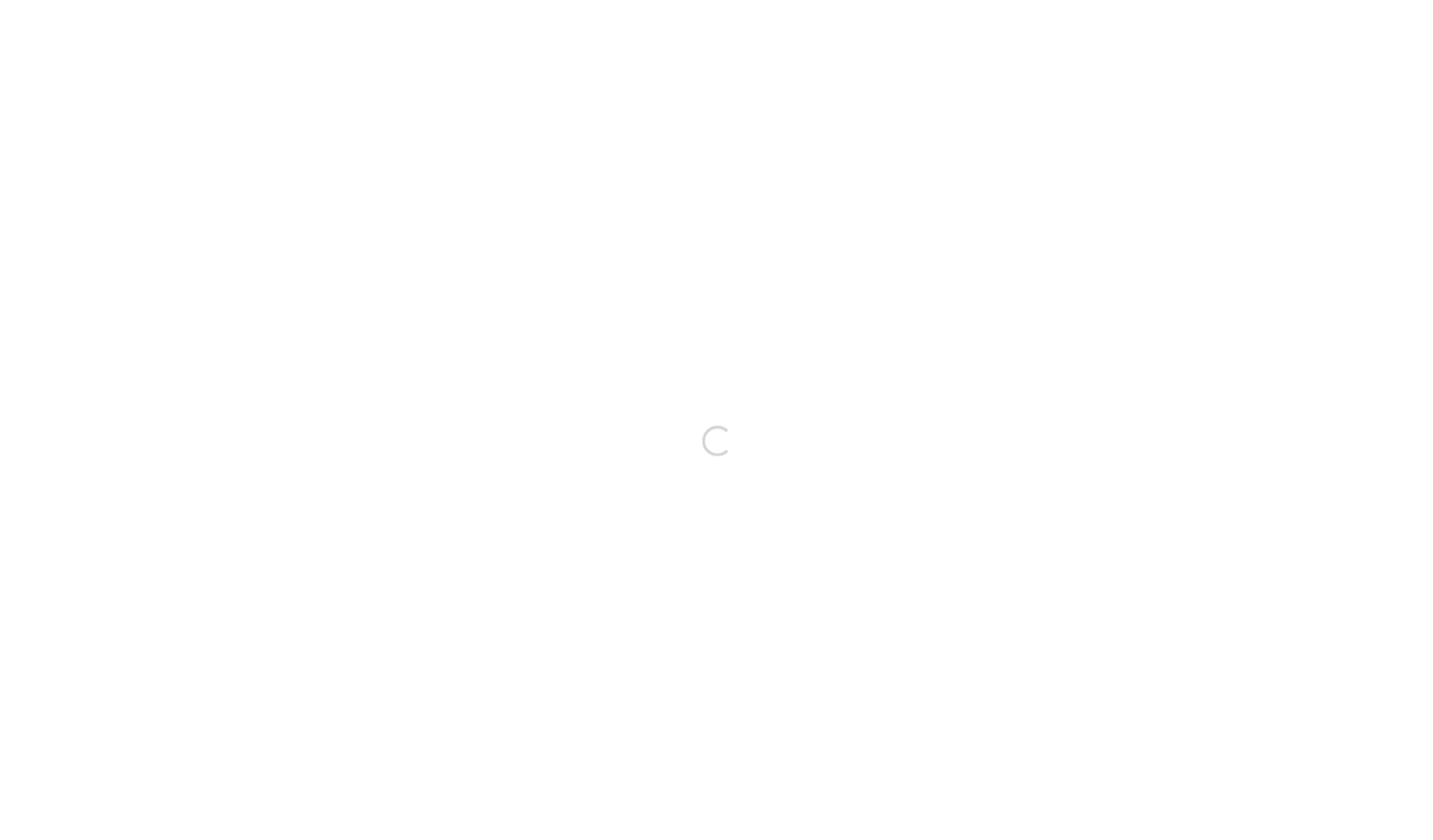 scroll, scrollTop: 0, scrollLeft: 0, axis: both 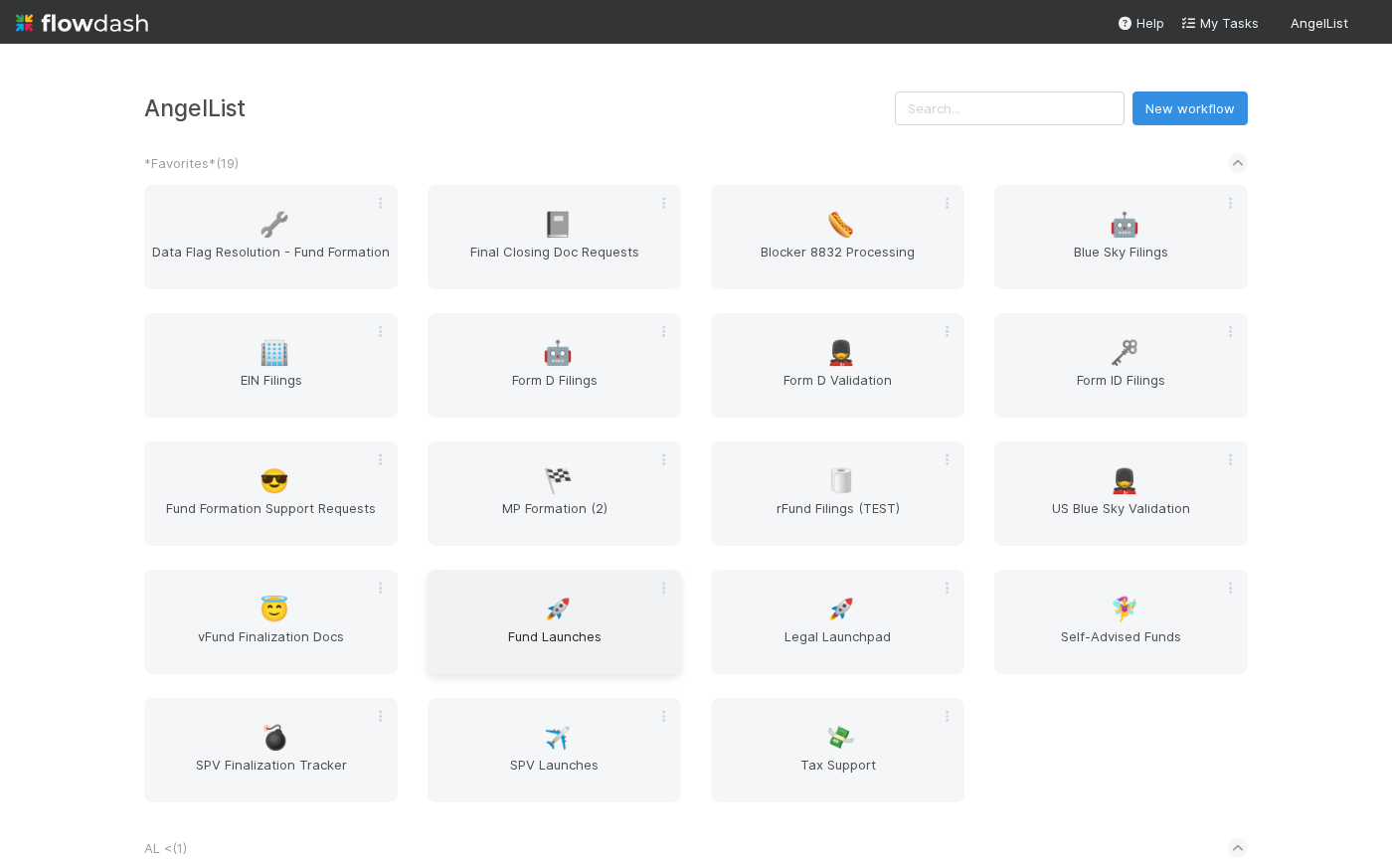click on "Fund Launches" at bounding box center [554, 646] 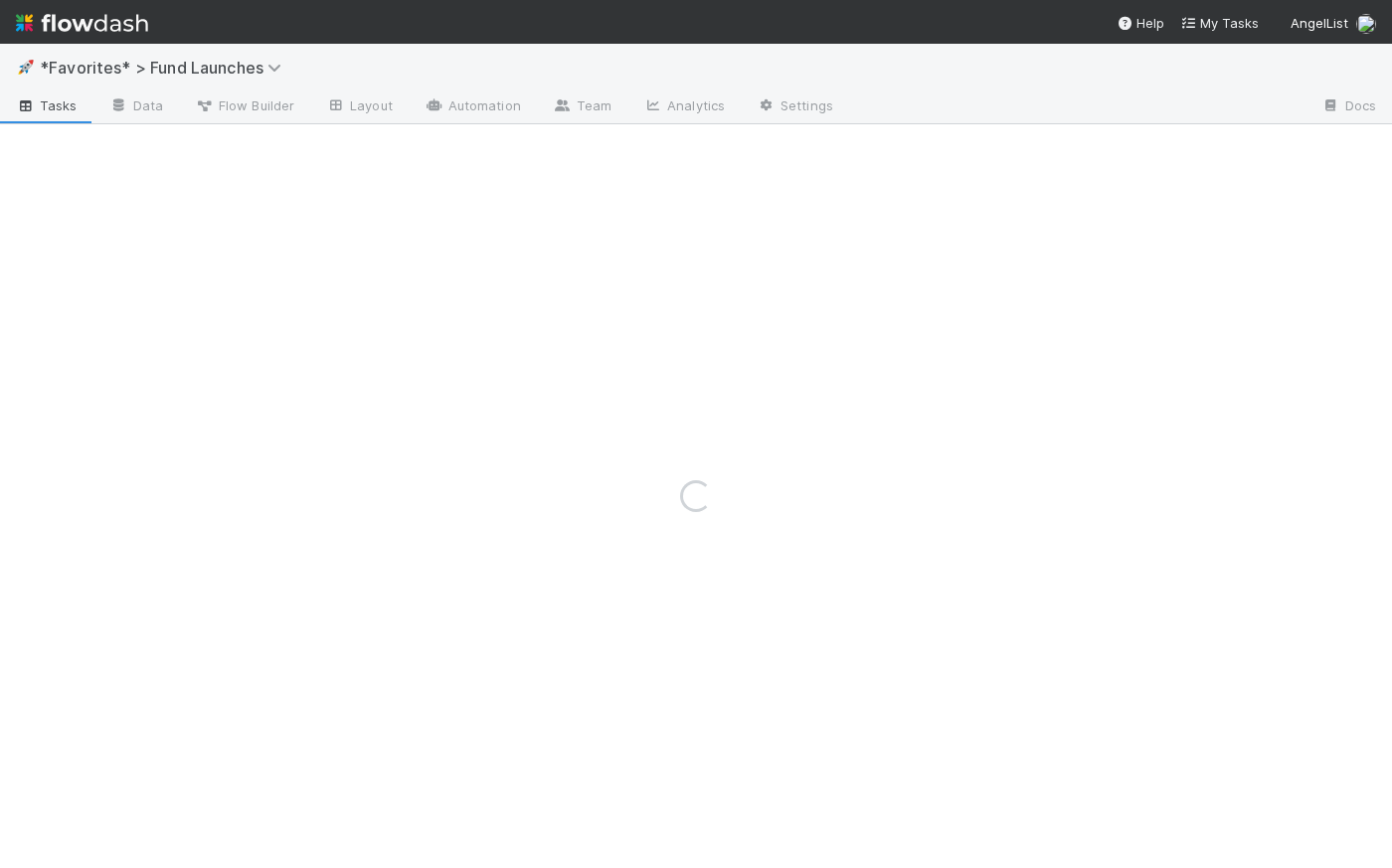 click at bounding box center (82, 23) 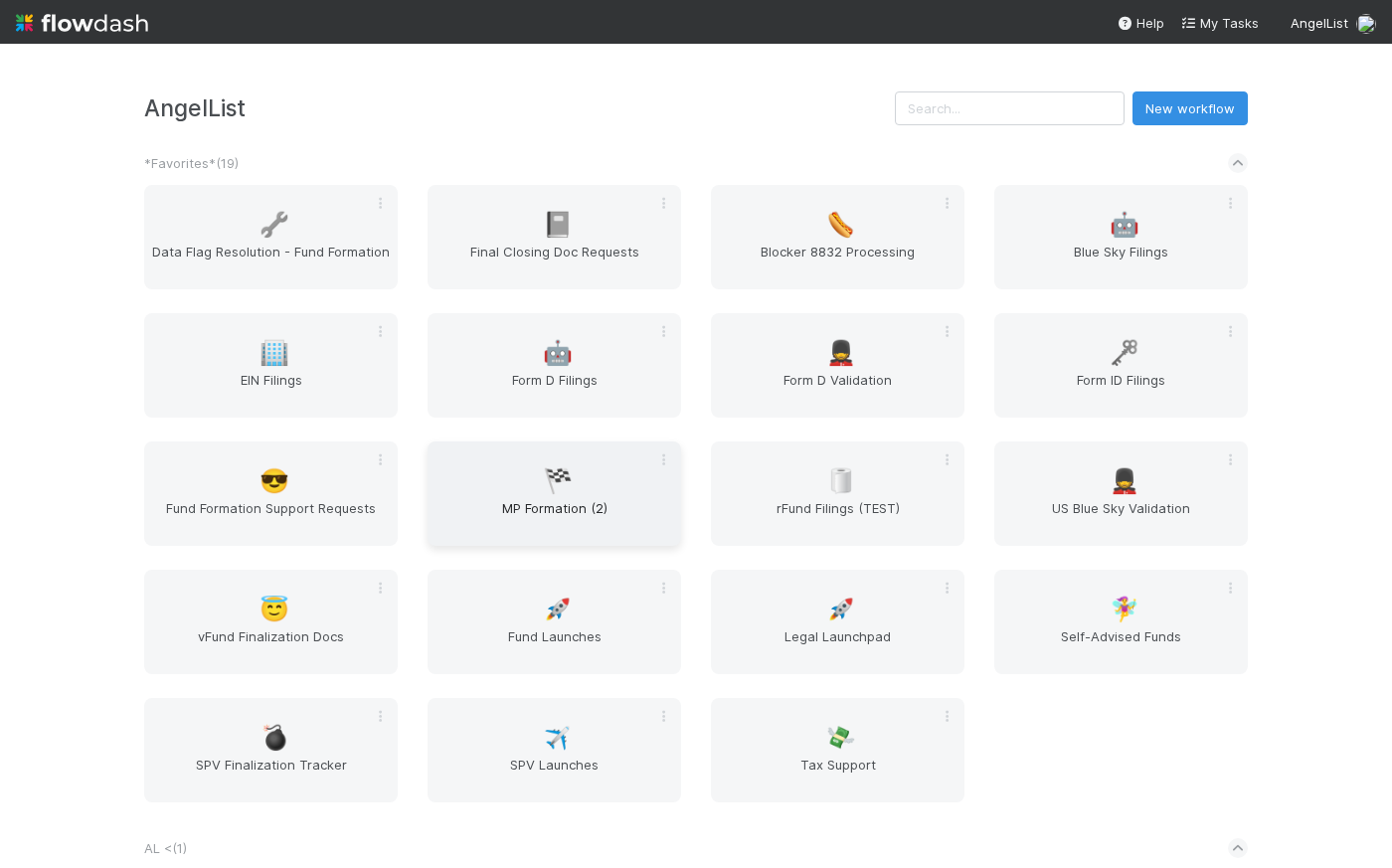 click on "MP Formation (2)" at bounding box center (554, 518) 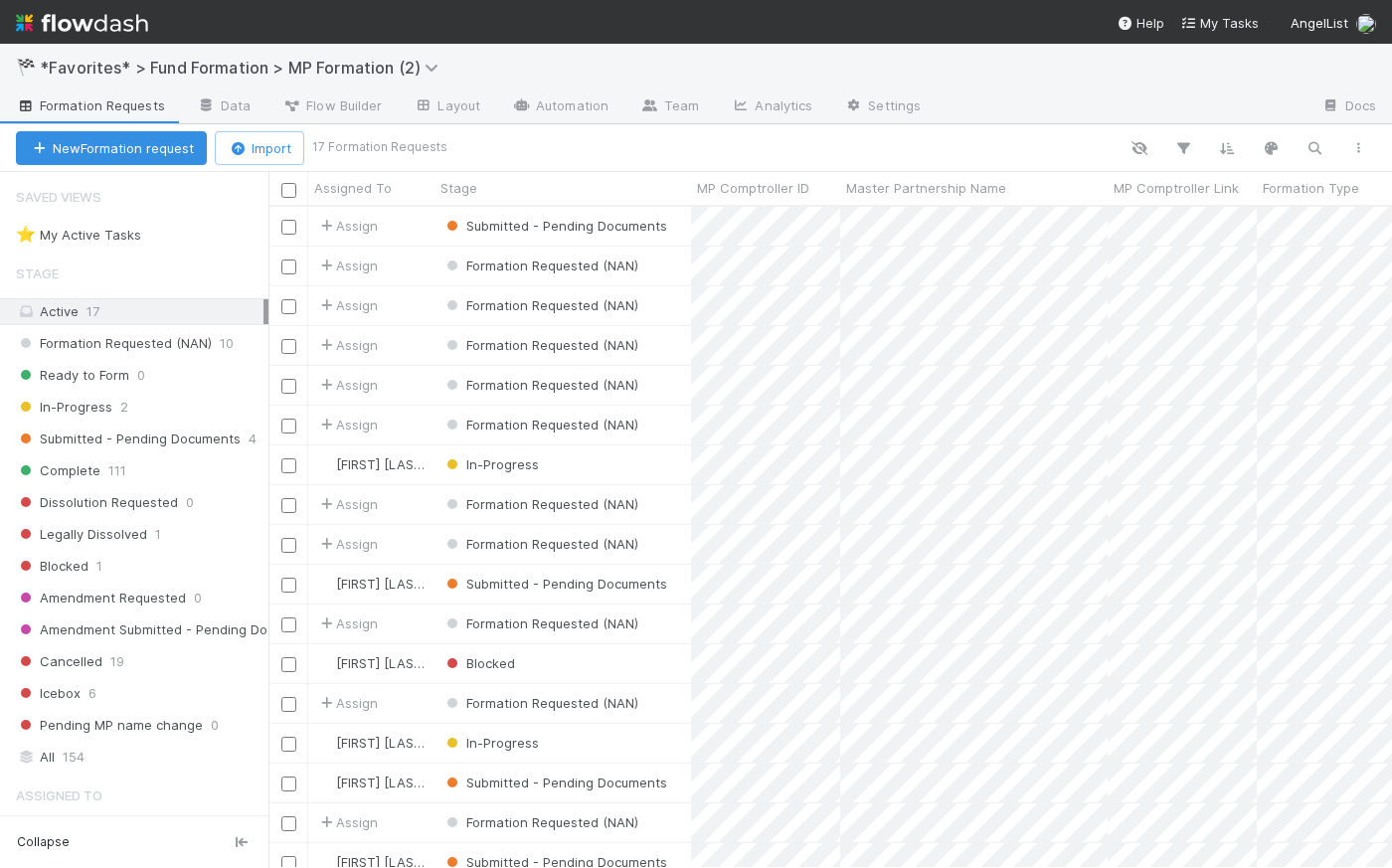 scroll, scrollTop: 14, scrollLeft: 14, axis: both 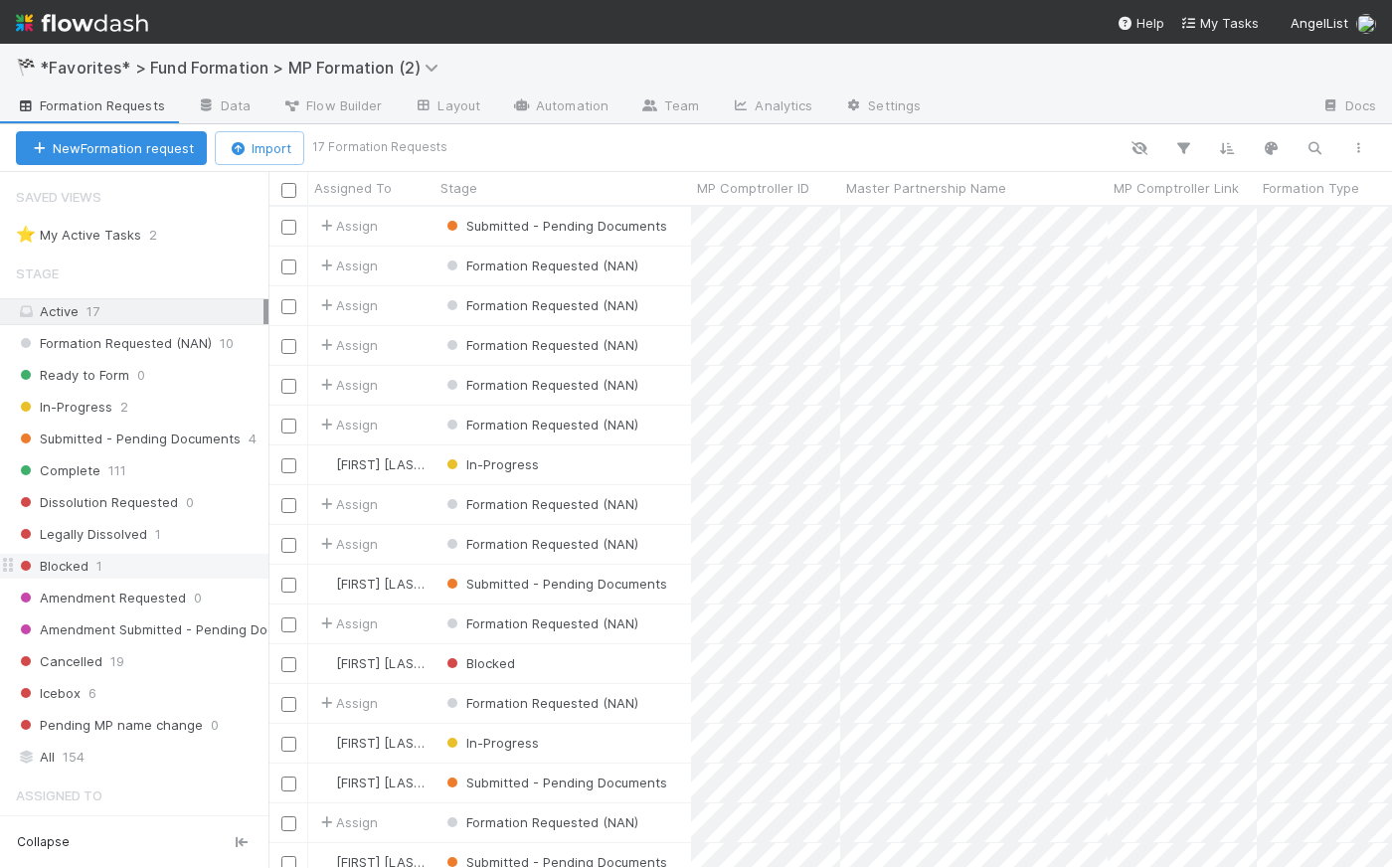 click on "Blocked    1" at bounding box center [142, 566] 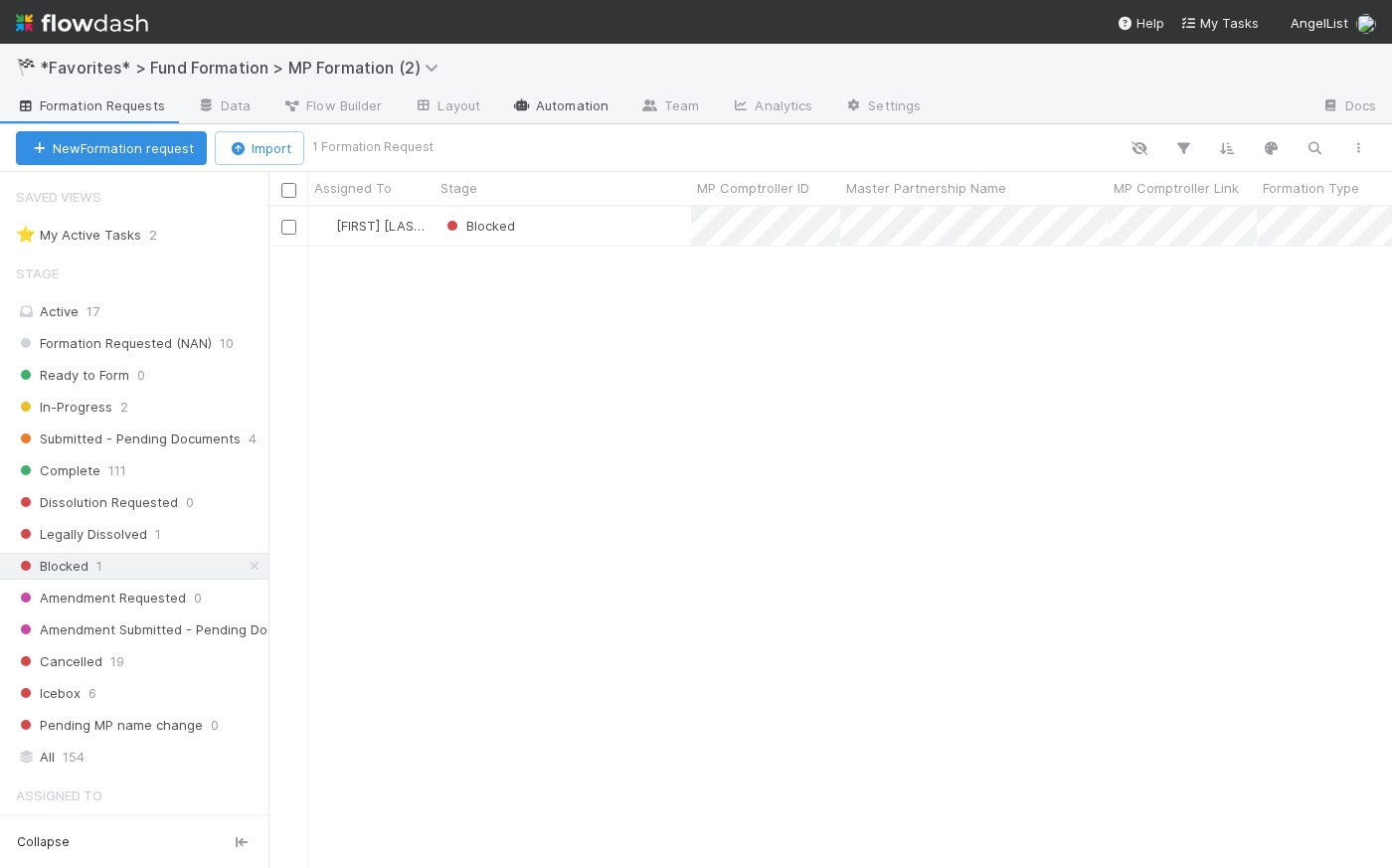 scroll, scrollTop: 14, scrollLeft: 14, axis: both 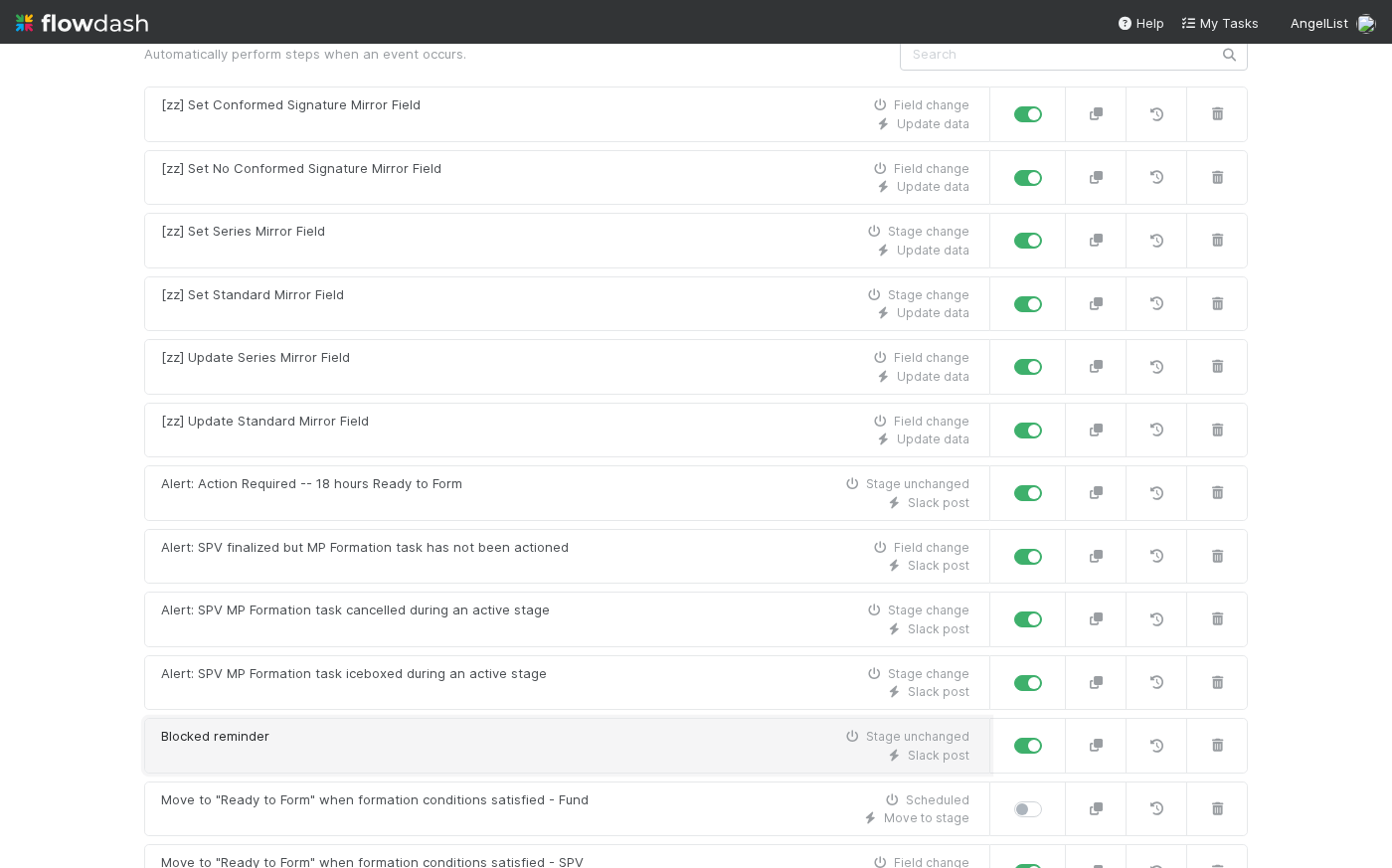 click on "Blocked reminder  Stage unchanged" at bounding box center (565, 737) 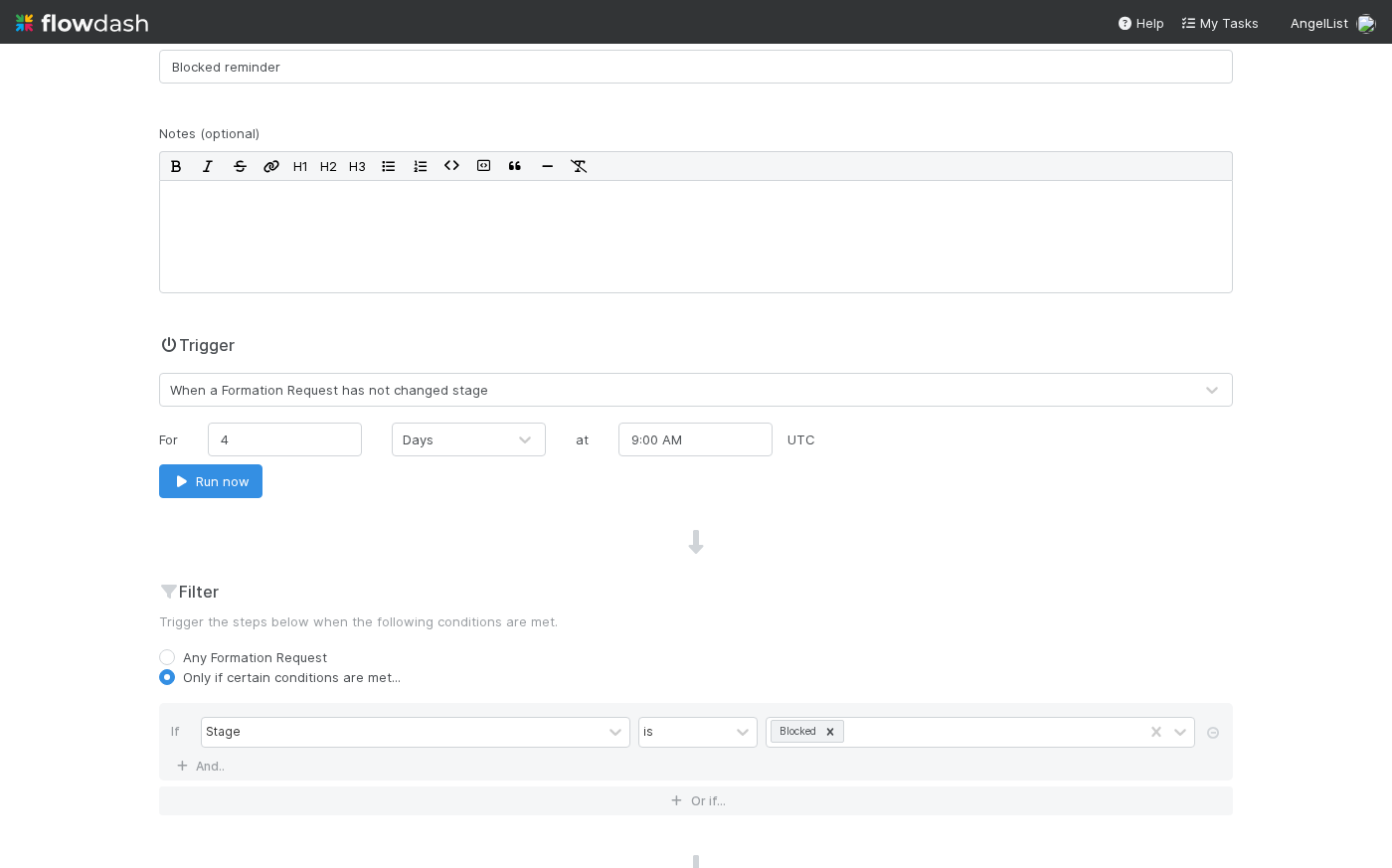 scroll, scrollTop: 376, scrollLeft: 0, axis: vertical 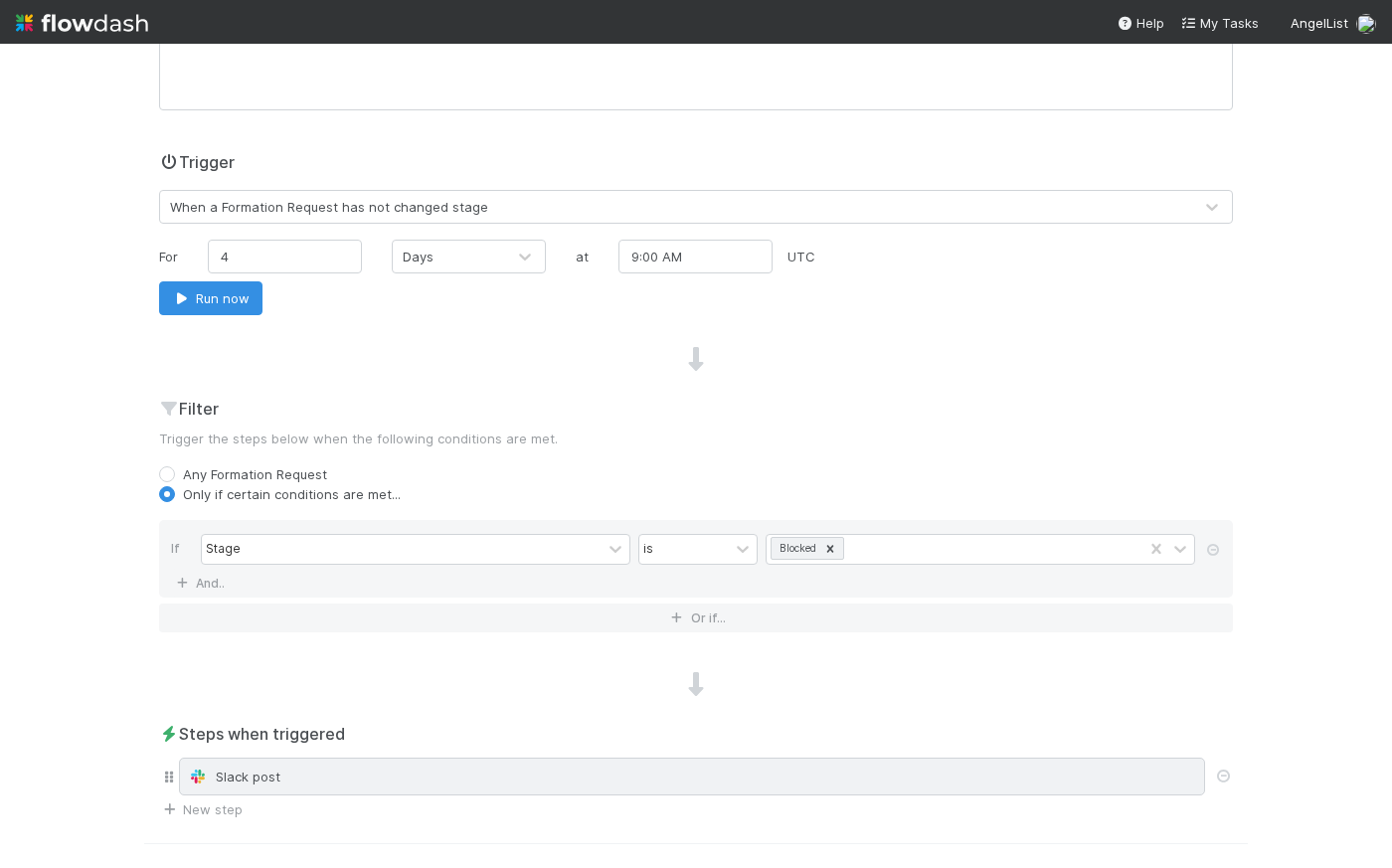 click on "Slack post" at bounding box center (692, 777) 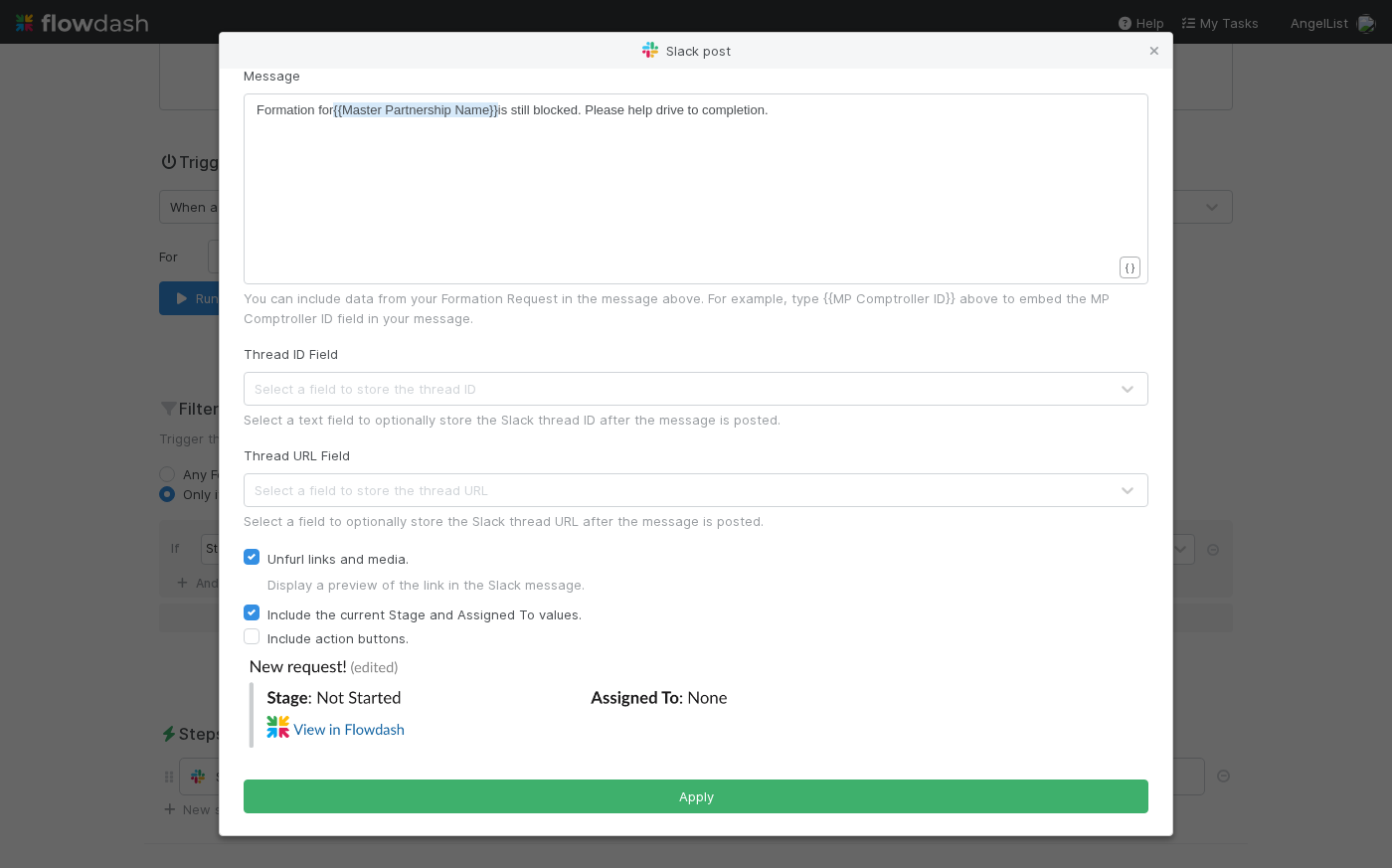 scroll, scrollTop: 0, scrollLeft: 0, axis: both 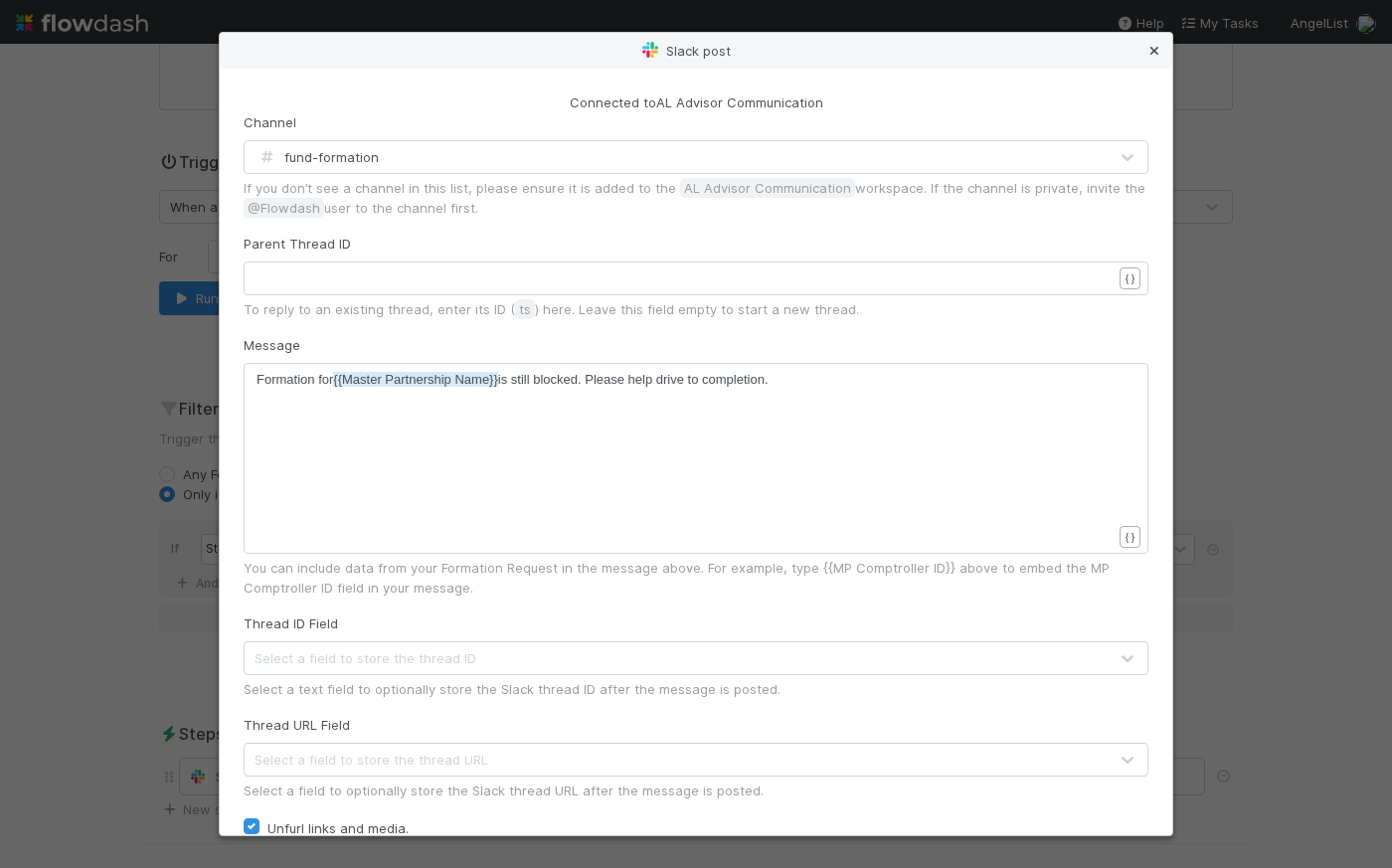 click at bounding box center [1154, 51] 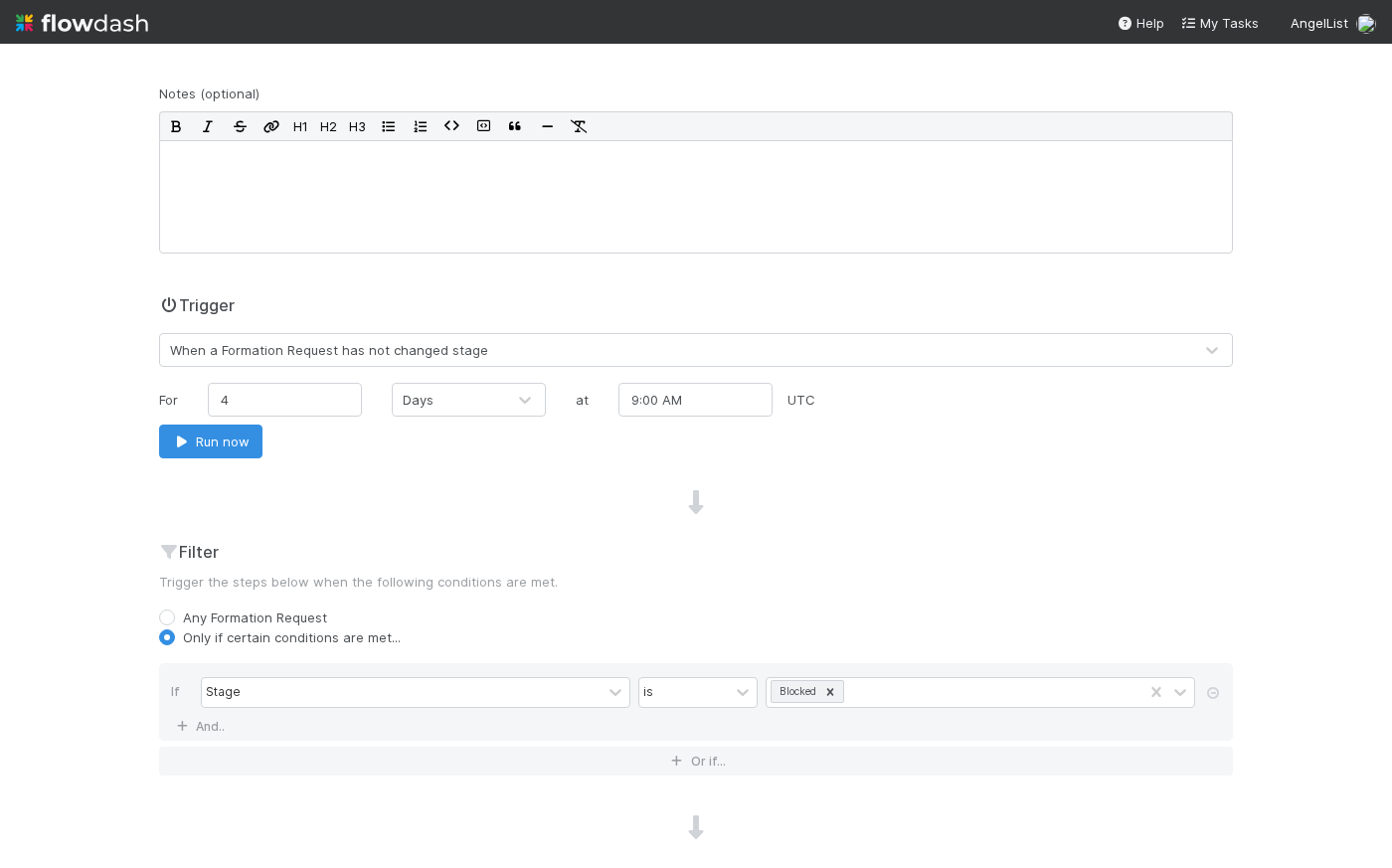 scroll, scrollTop: 0, scrollLeft: 0, axis: both 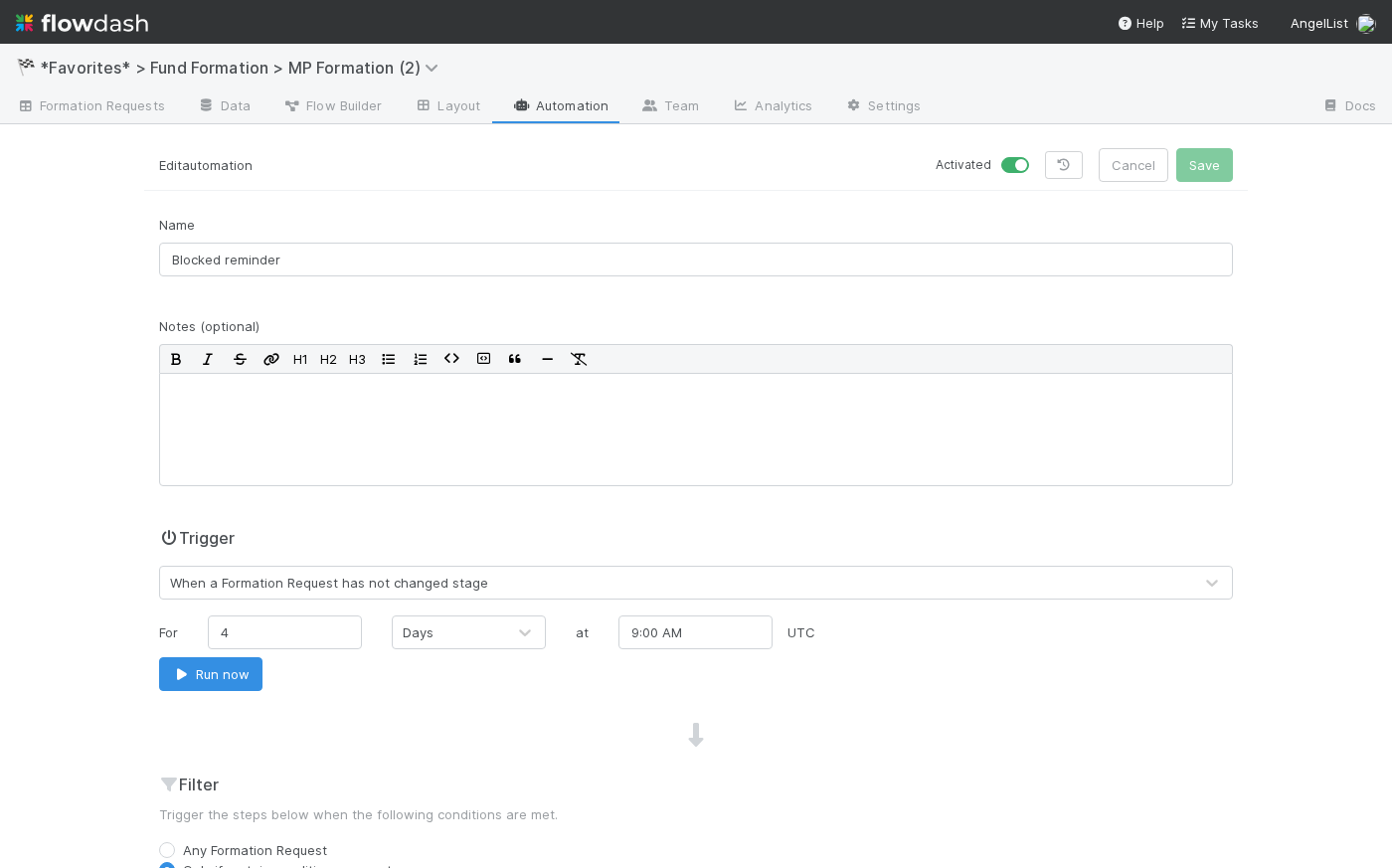 click at bounding box center [1037, 155] 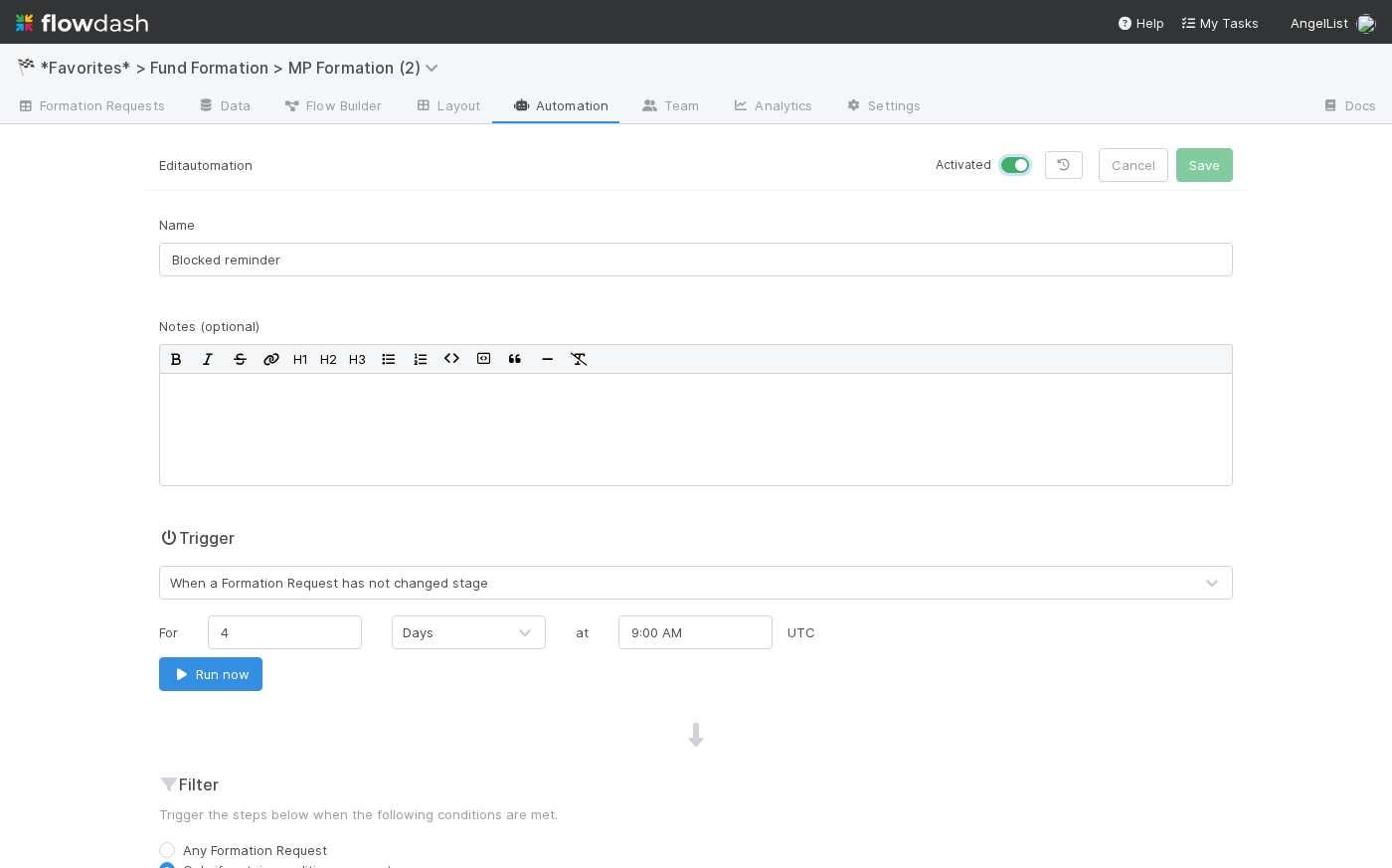 click at bounding box center [1009, 164] 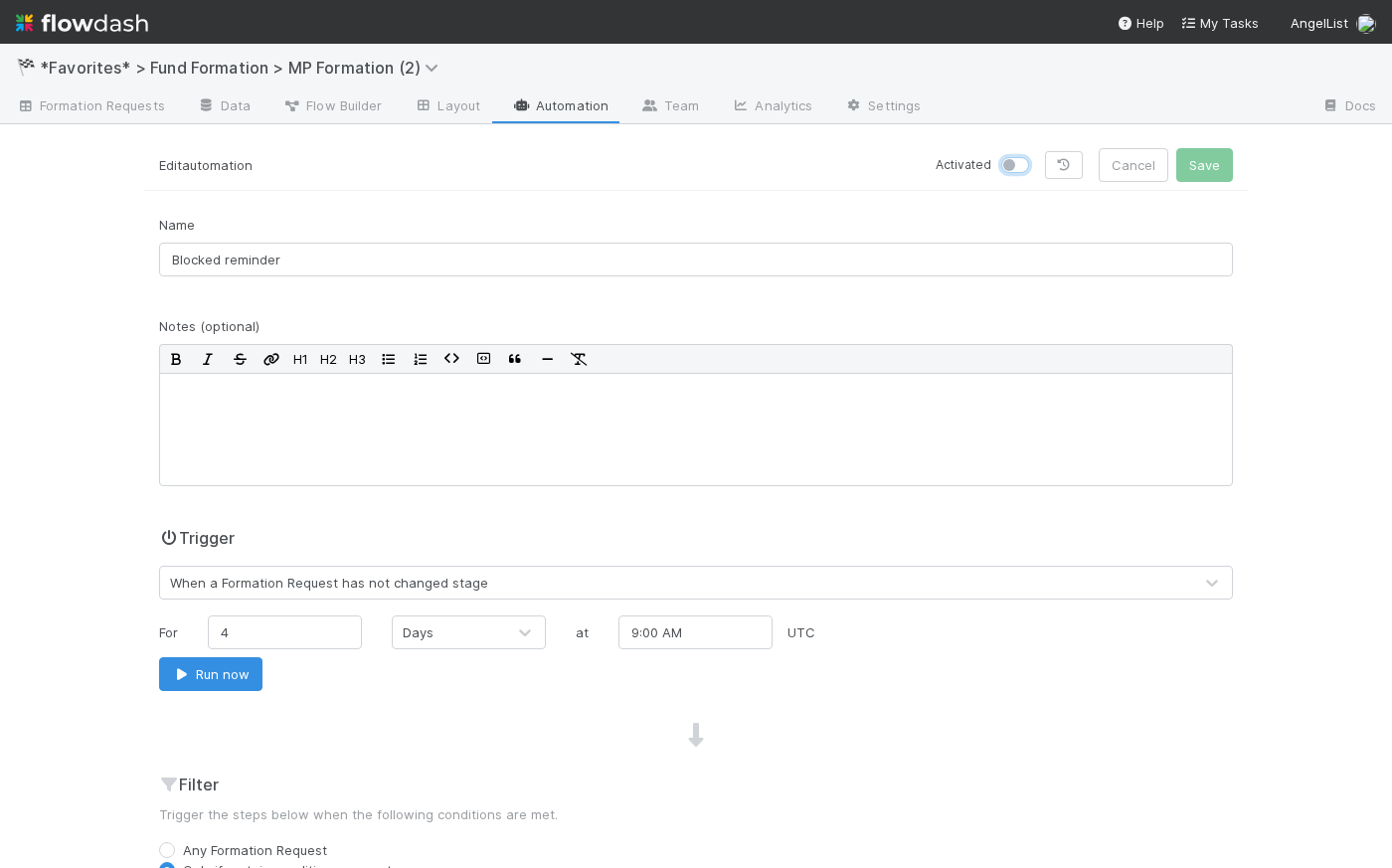 checkbox on "false" 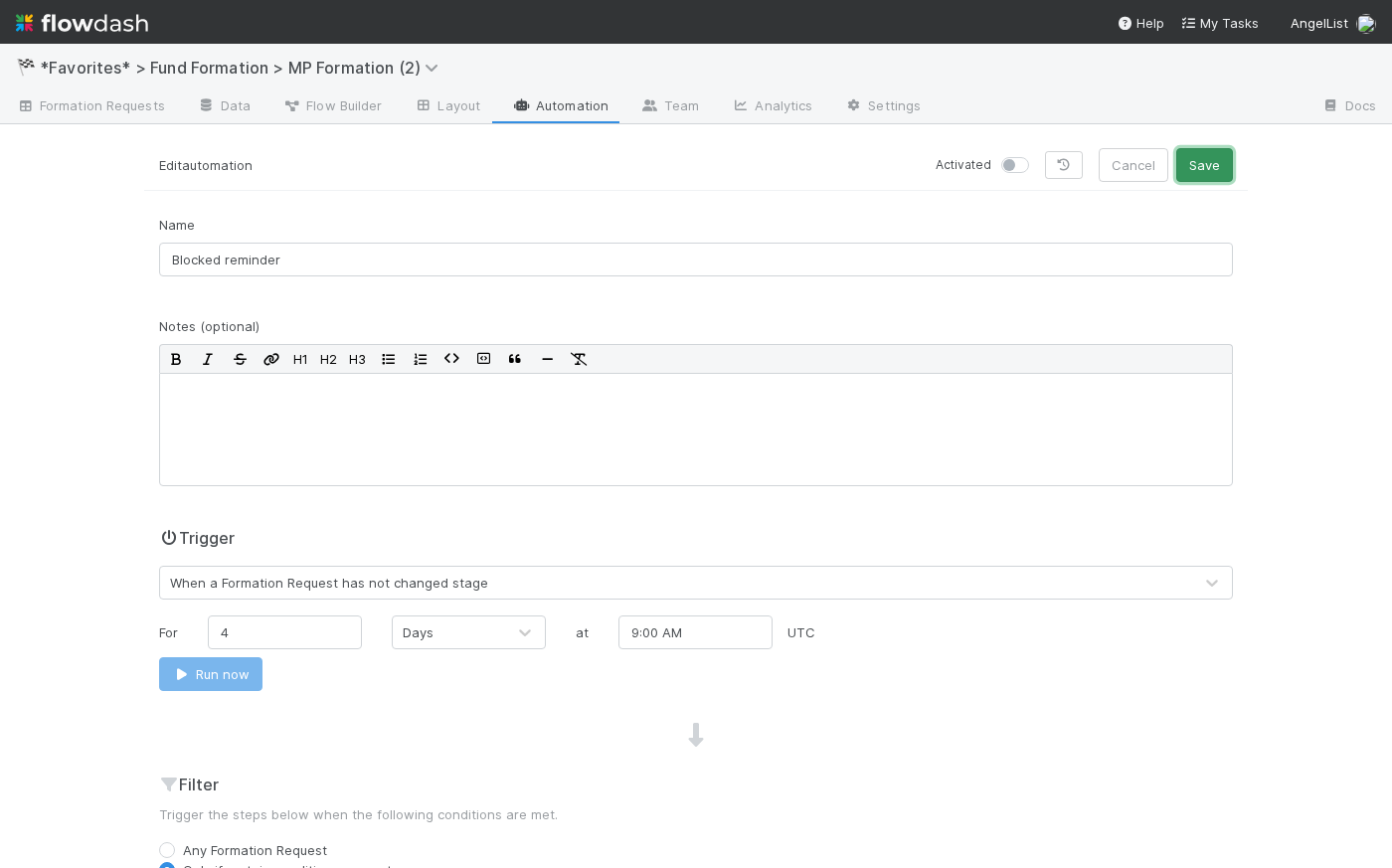 click on "Save" at bounding box center (1204, 165) 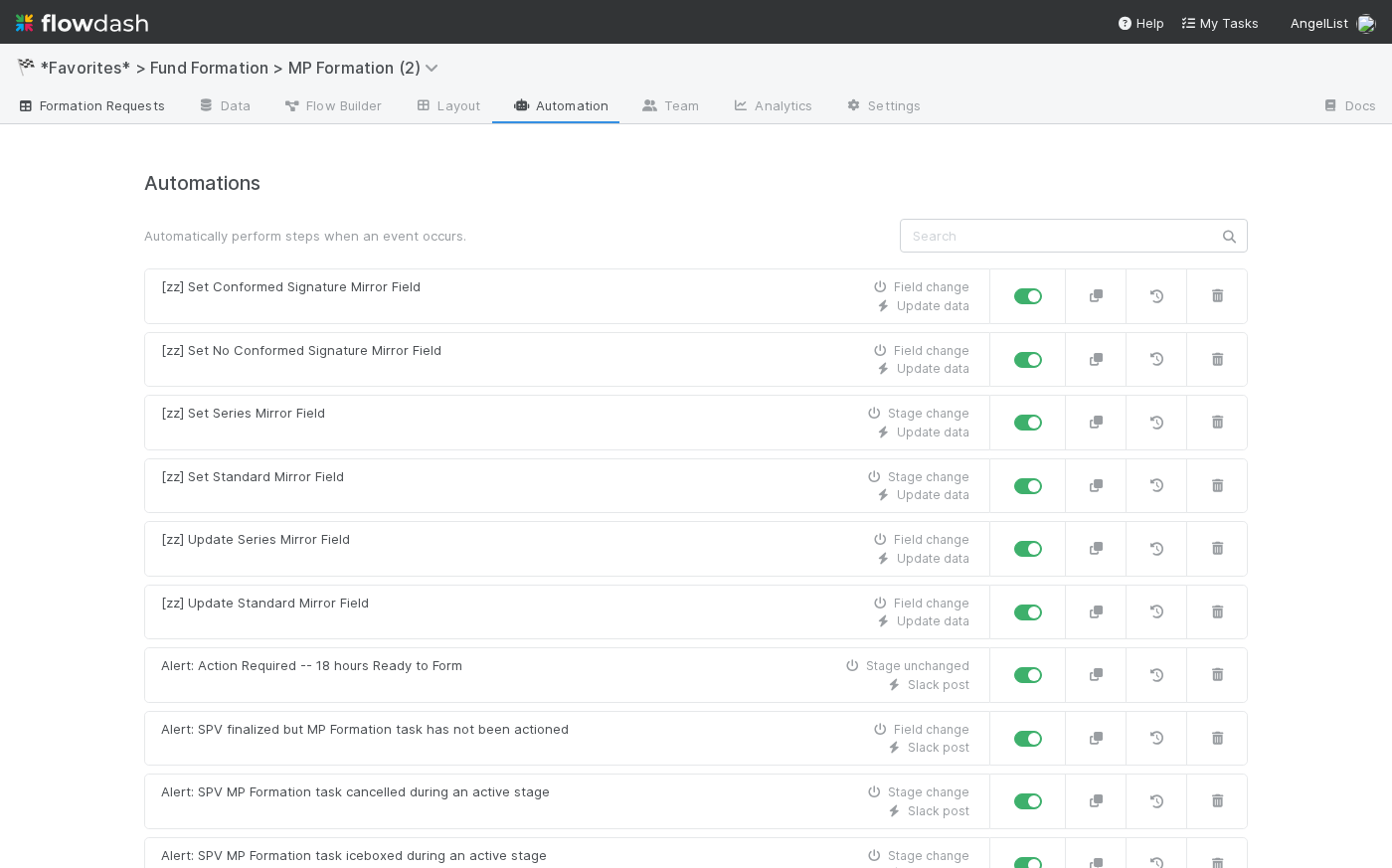 click on "Formation Requests" at bounding box center (90, 105) 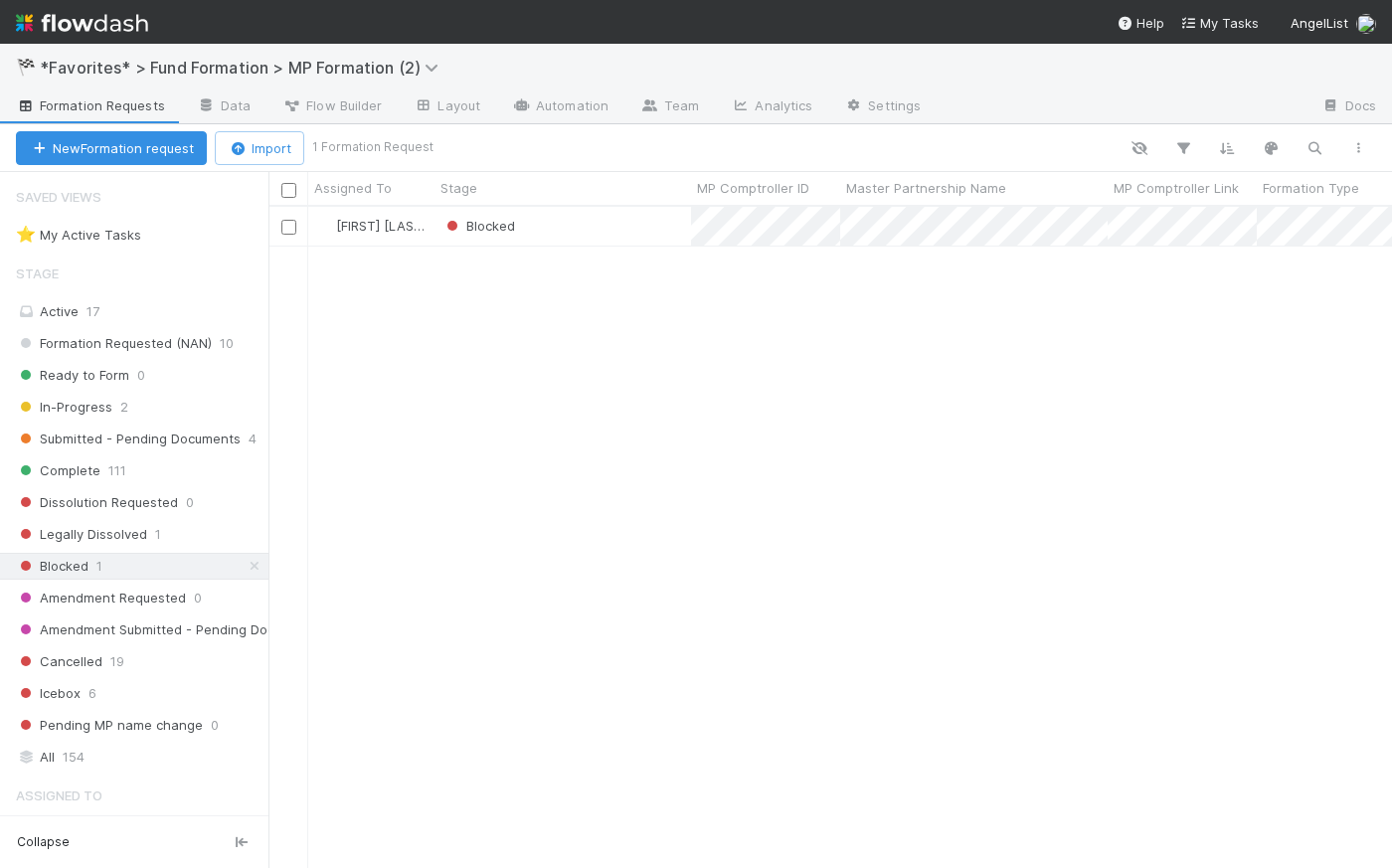 scroll, scrollTop: 14, scrollLeft: 14, axis: both 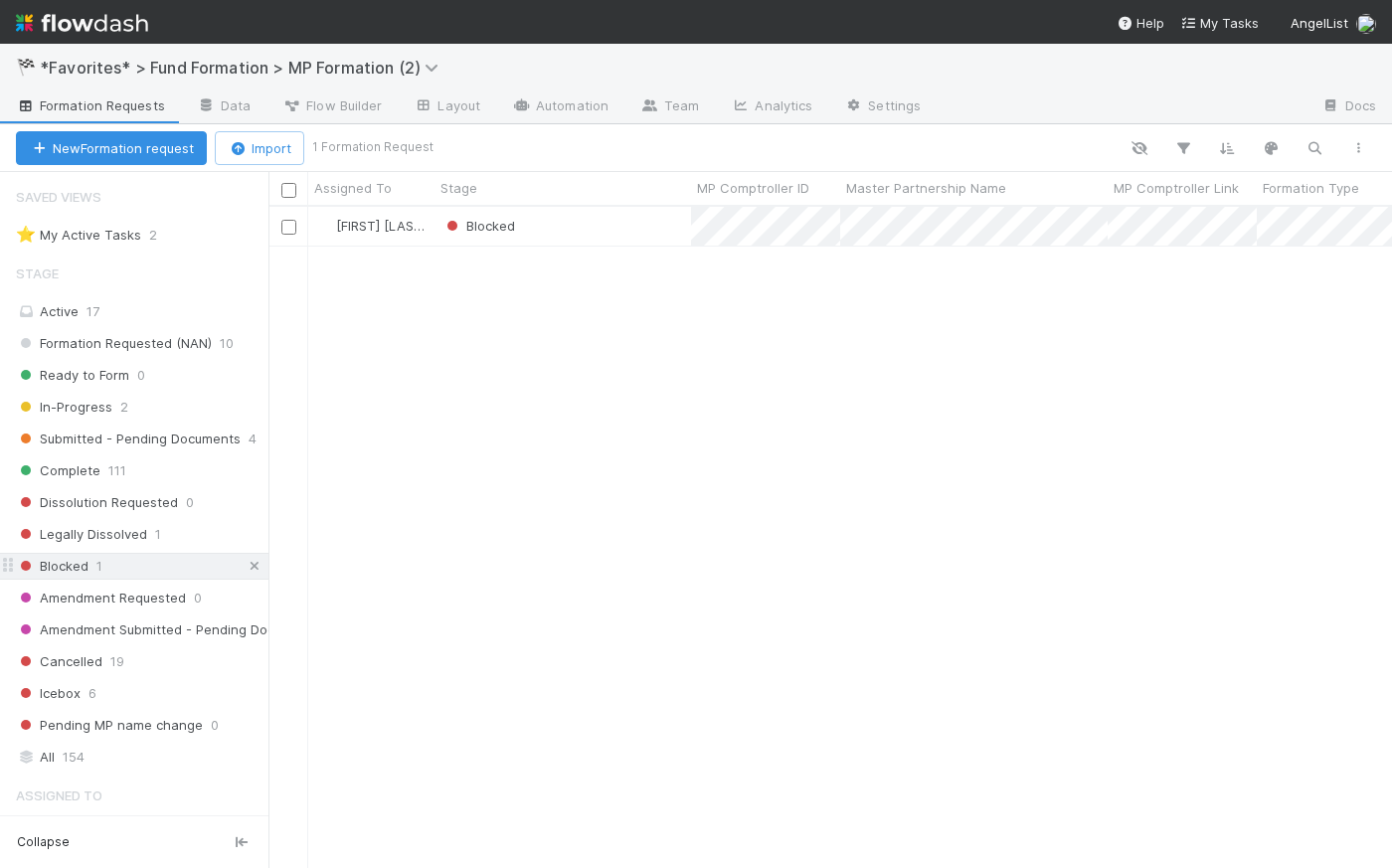 click at bounding box center [255, 566] 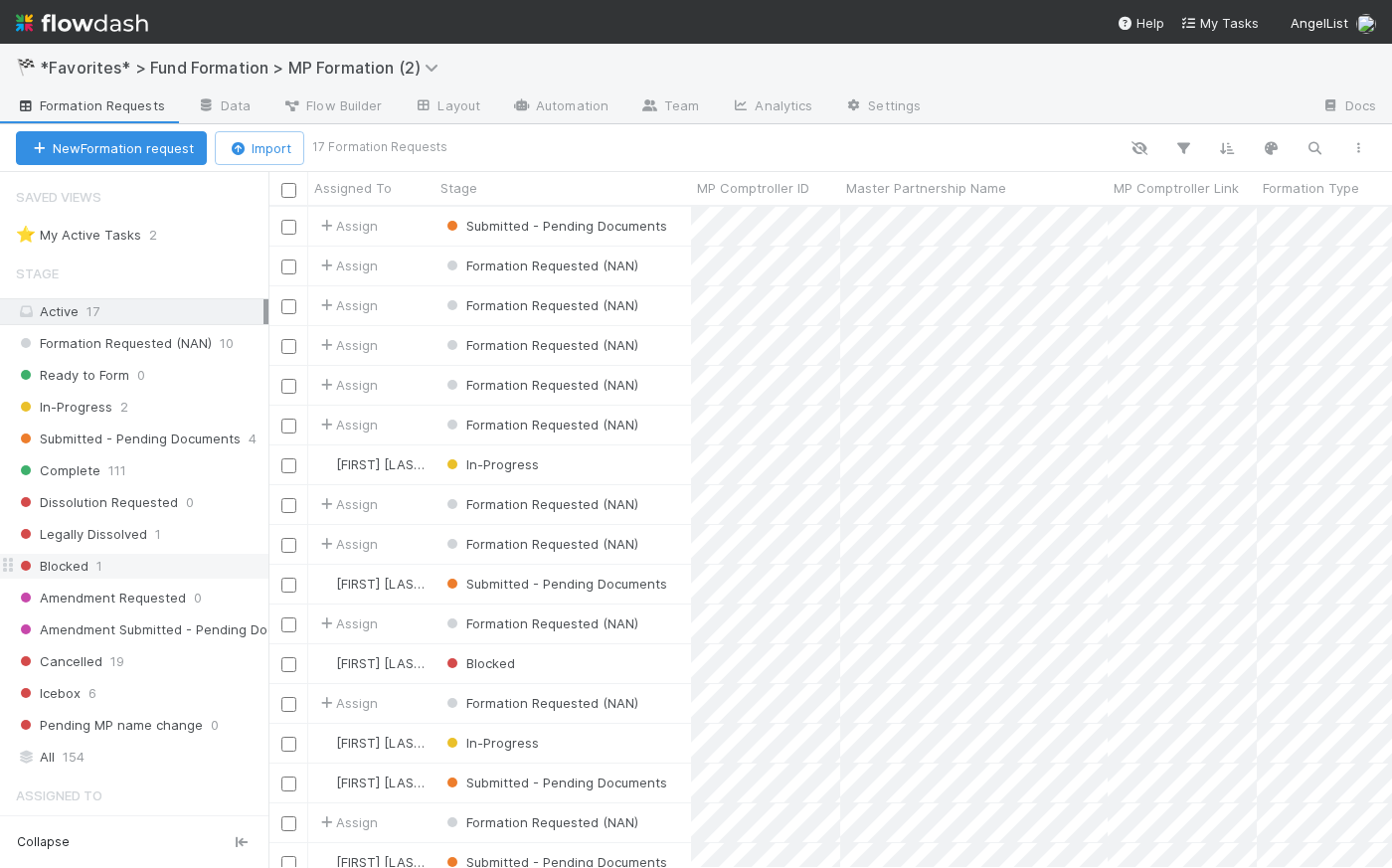 scroll, scrollTop: 14, scrollLeft: 14, axis: both 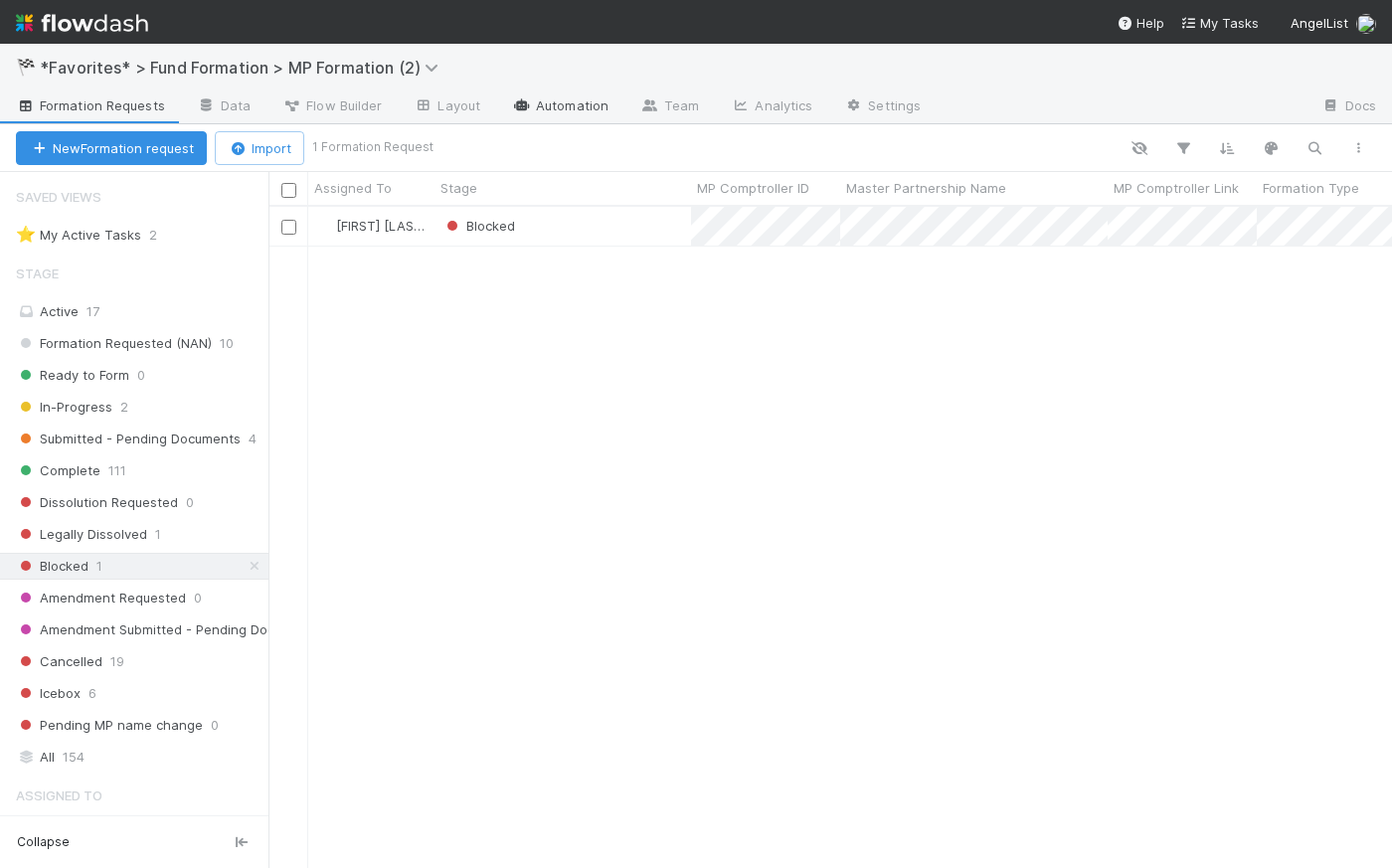 click on "Automation" at bounding box center (560, 107) 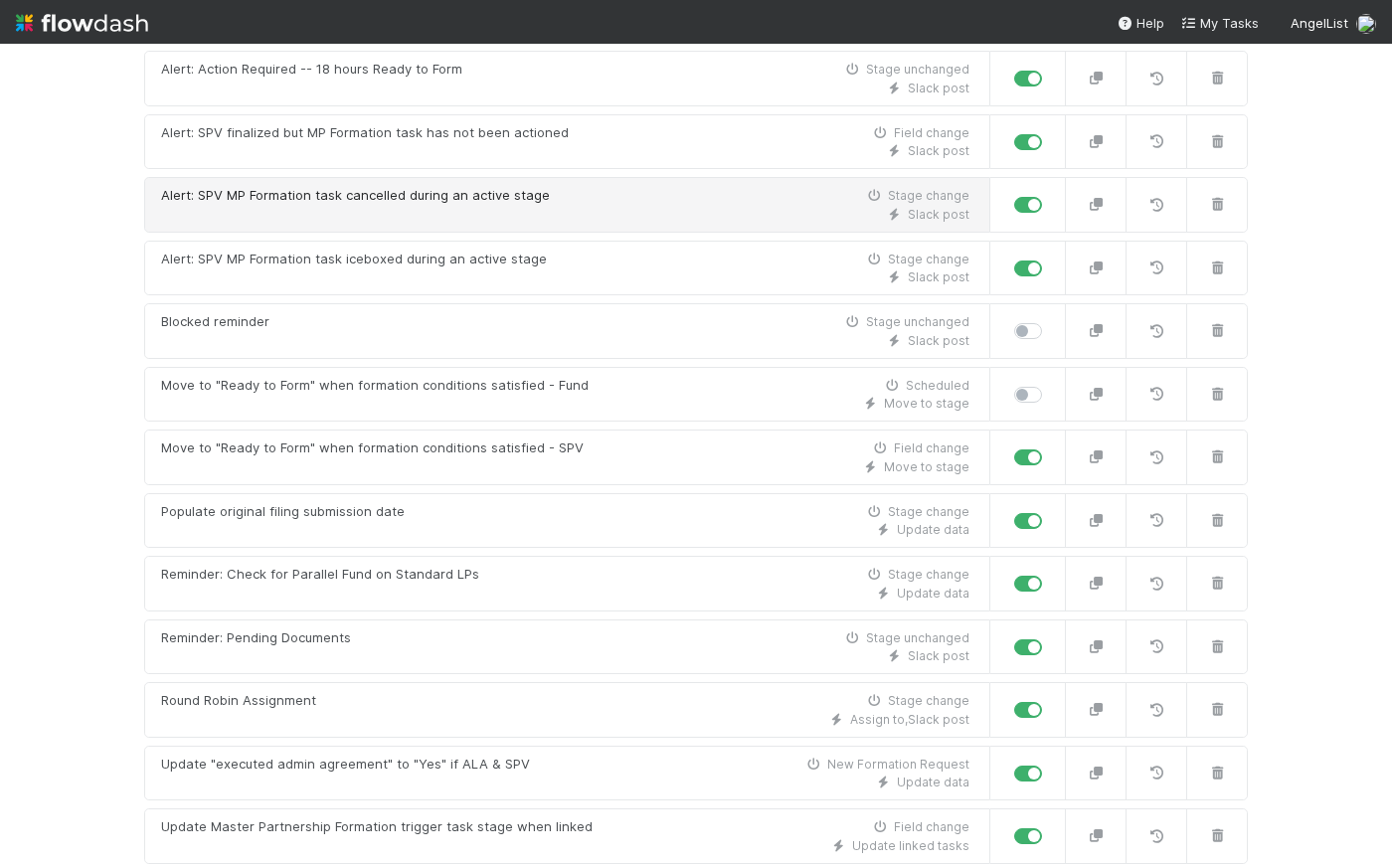 scroll, scrollTop: 0, scrollLeft: 0, axis: both 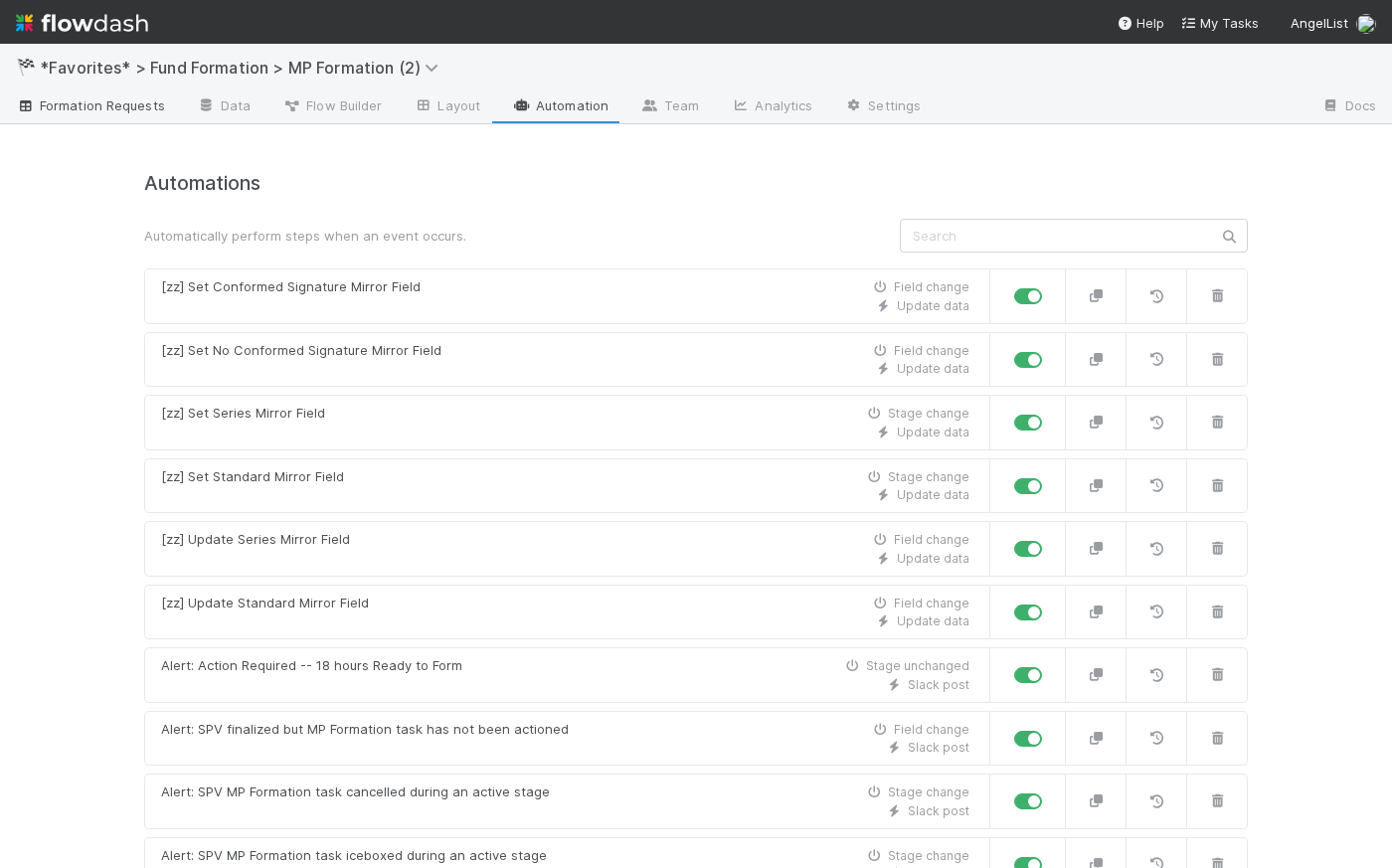 click on "Formation Requests" at bounding box center [90, 105] 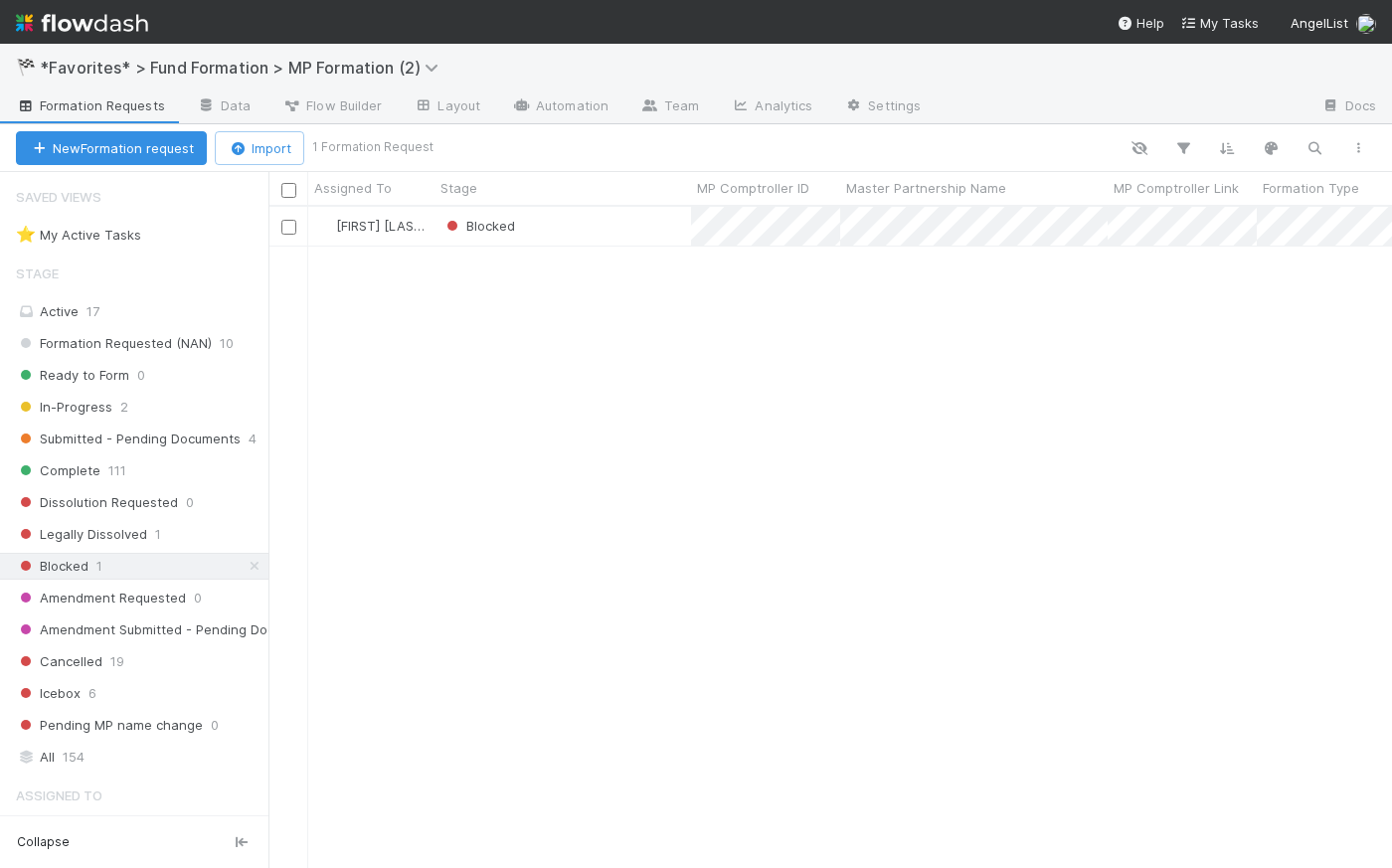scroll, scrollTop: 14, scrollLeft: 14, axis: both 